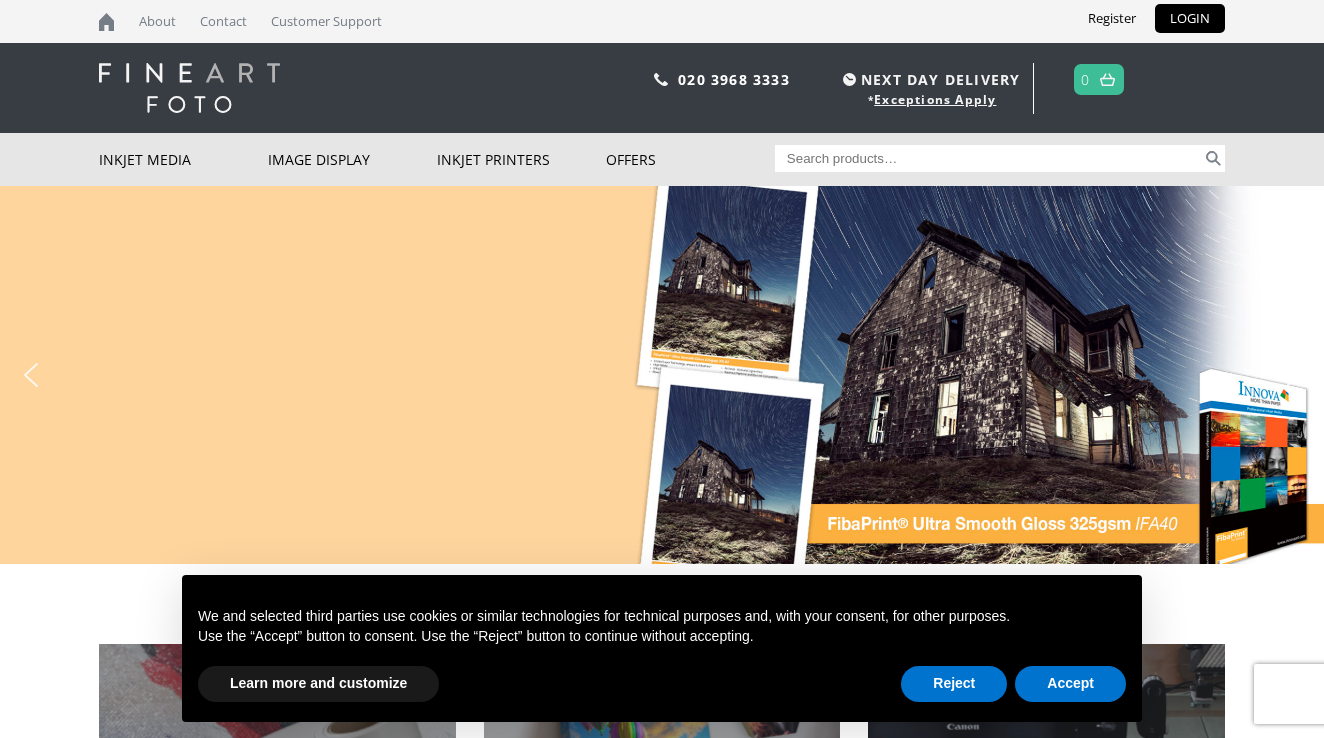 scroll, scrollTop: 0, scrollLeft: 0, axis: both 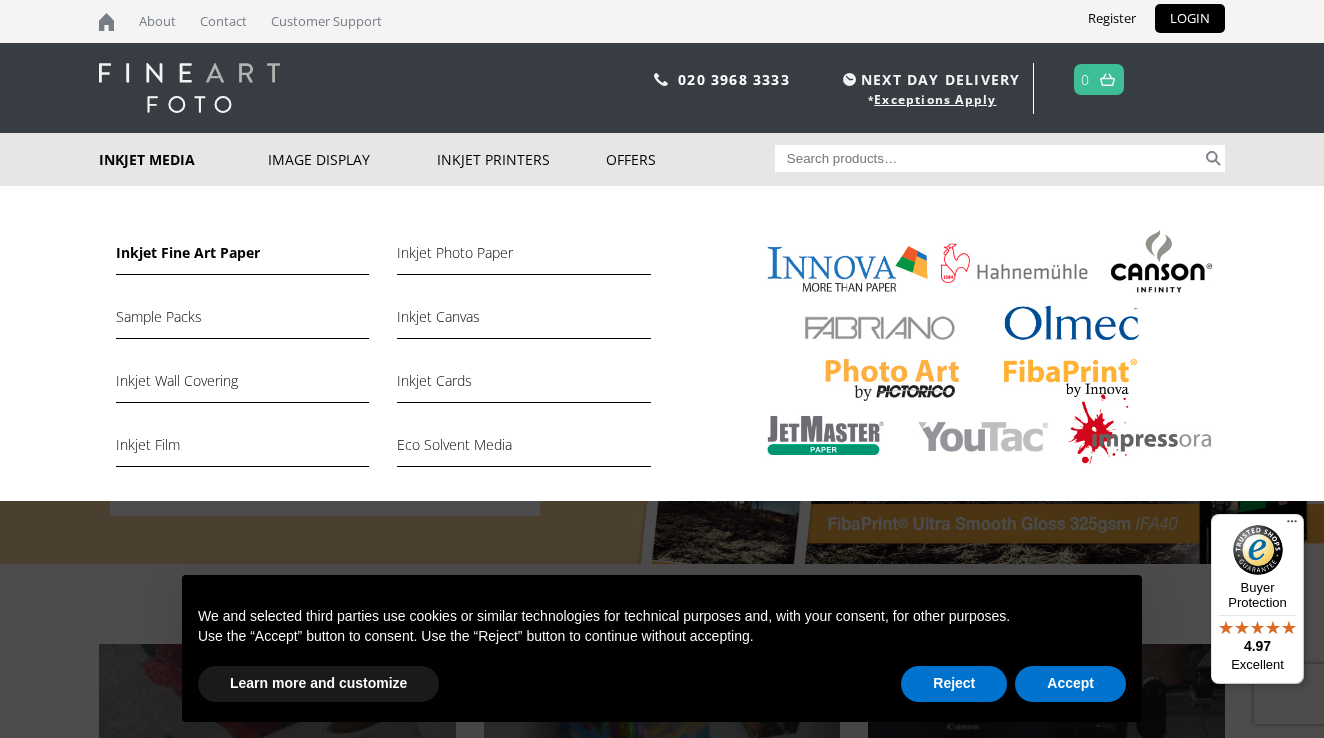 click on "Inkjet Fine Art Paper" at bounding box center (242, 258) 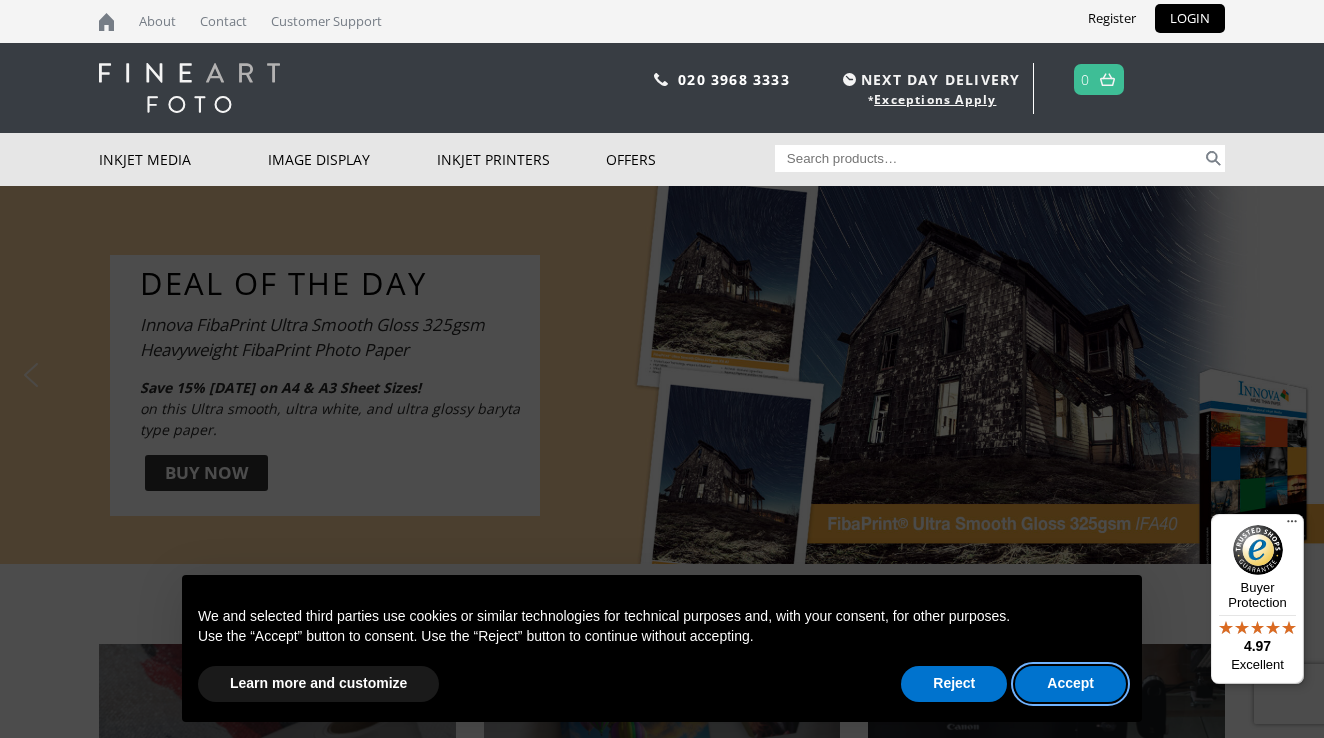 click on "Accept" at bounding box center (1070, 684) 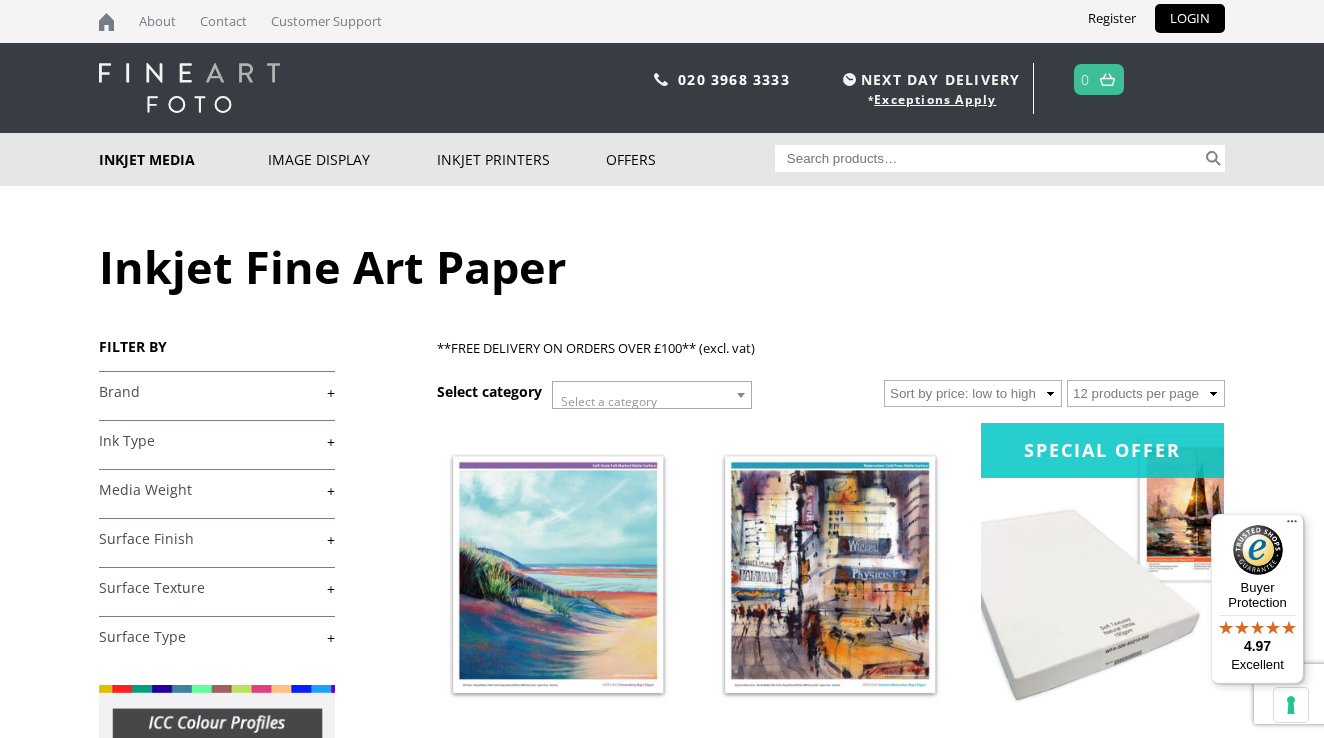 scroll, scrollTop: 0, scrollLeft: 0, axis: both 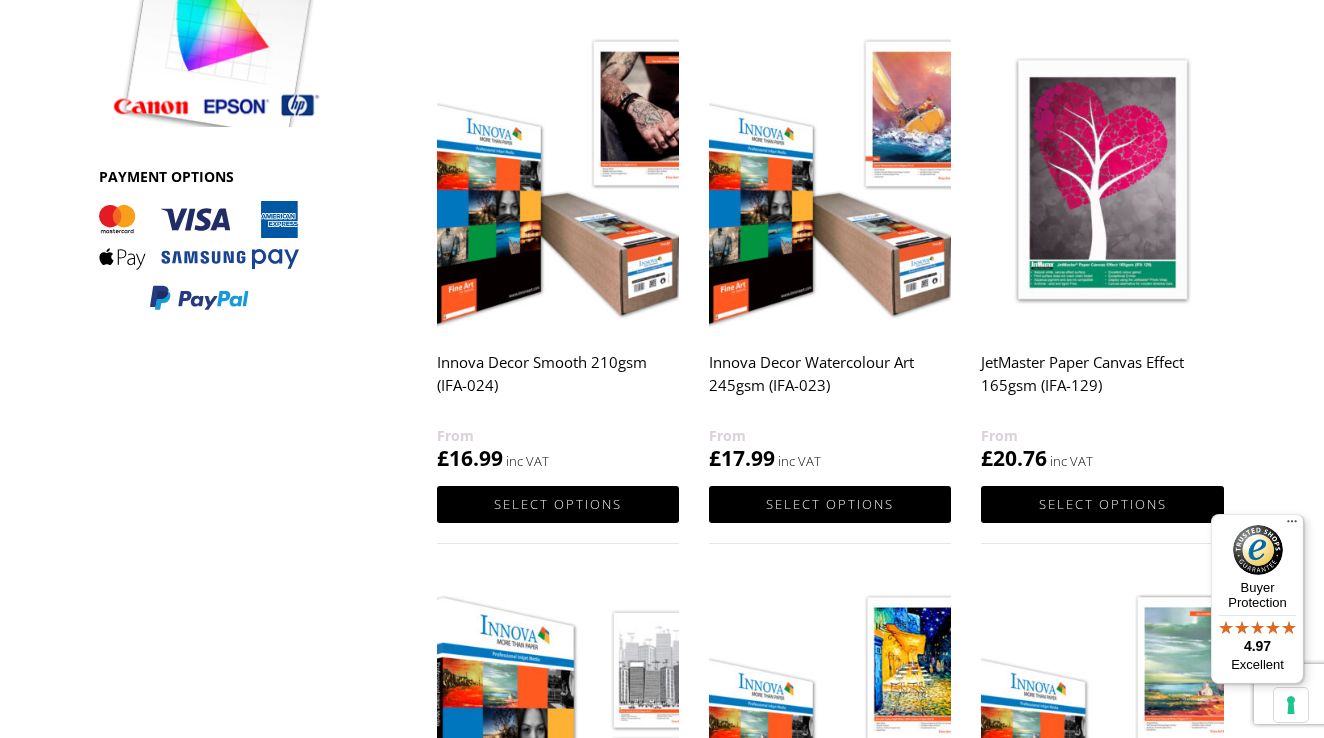 click at bounding box center (558, 179) 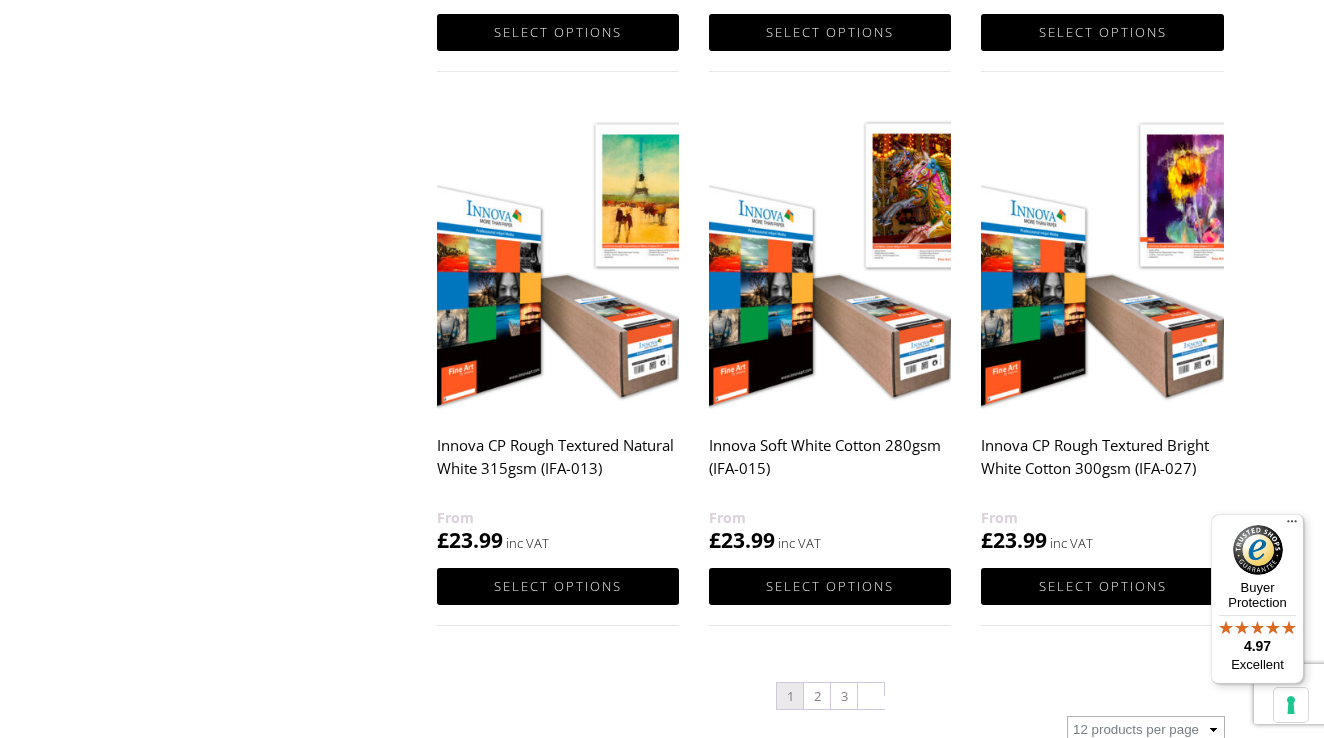 scroll, scrollTop: 1988, scrollLeft: 0, axis: vertical 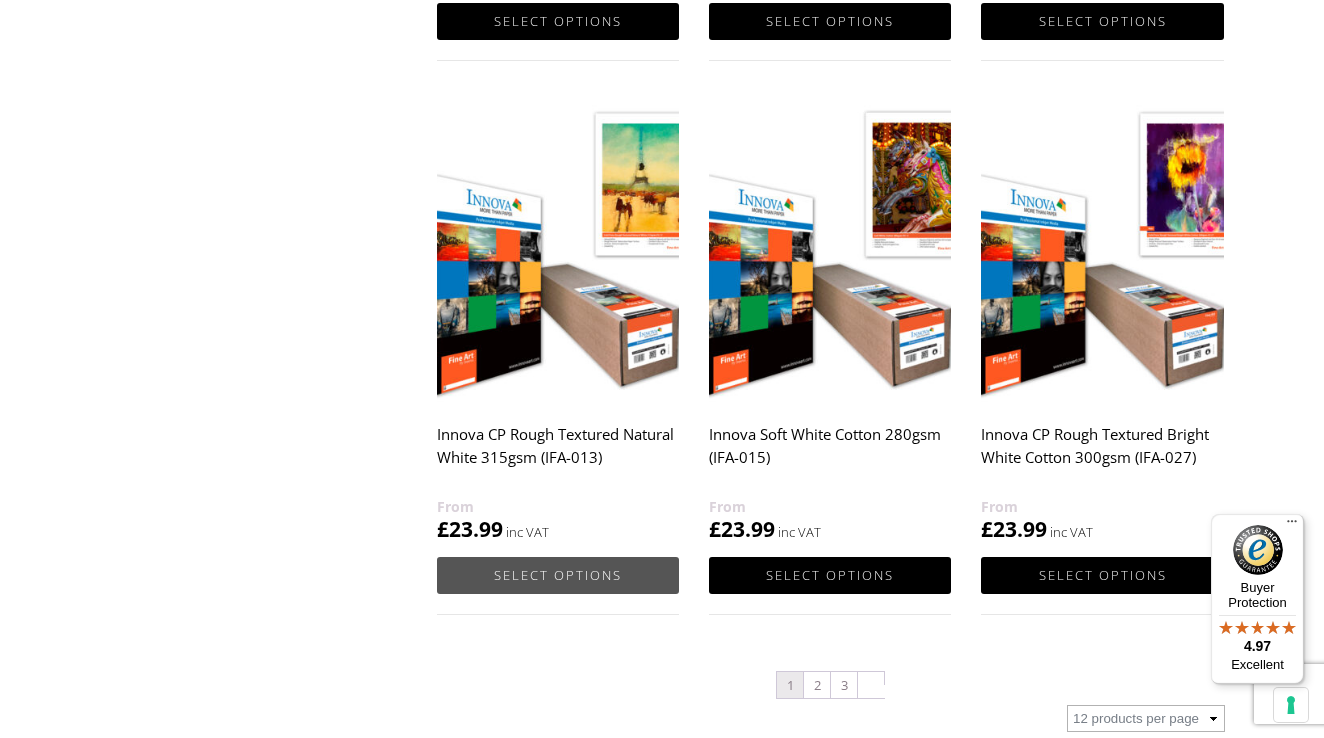 click on "Select options" at bounding box center (558, 575) 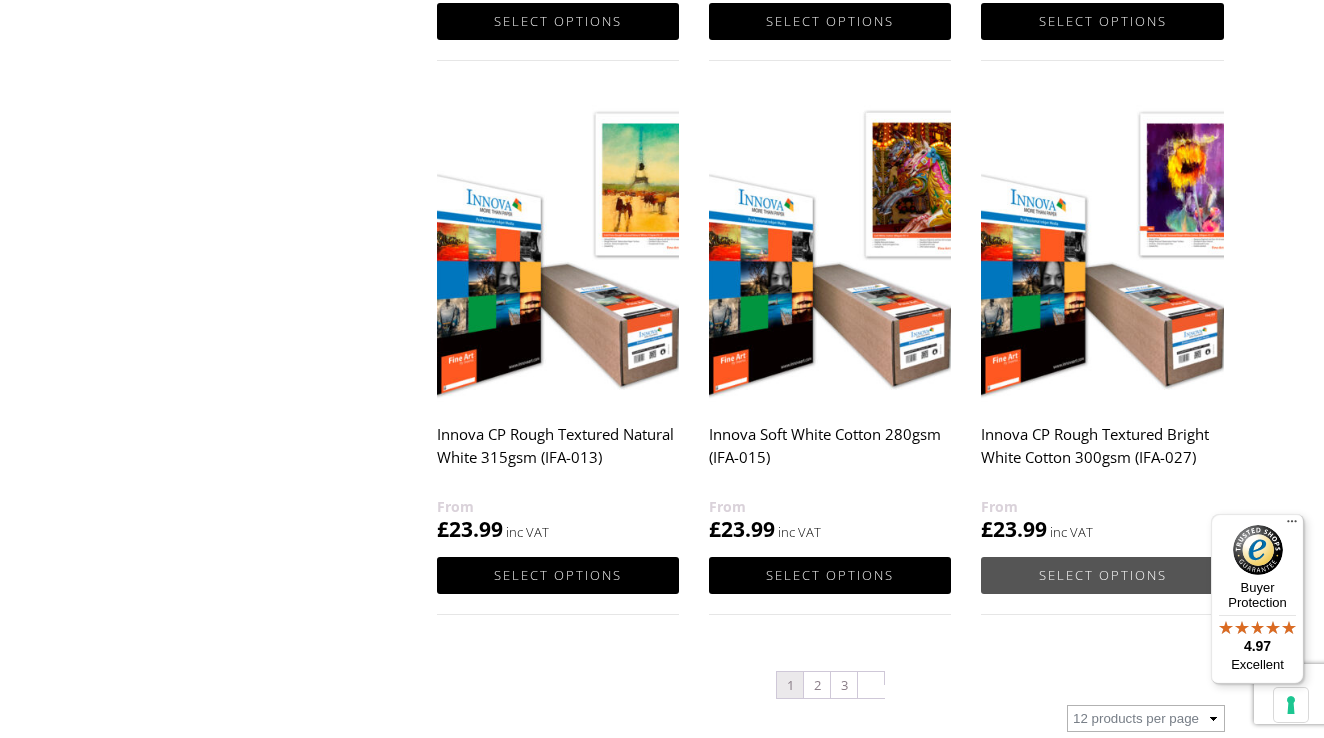 click on "Select options" at bounding box center (1102, 575) 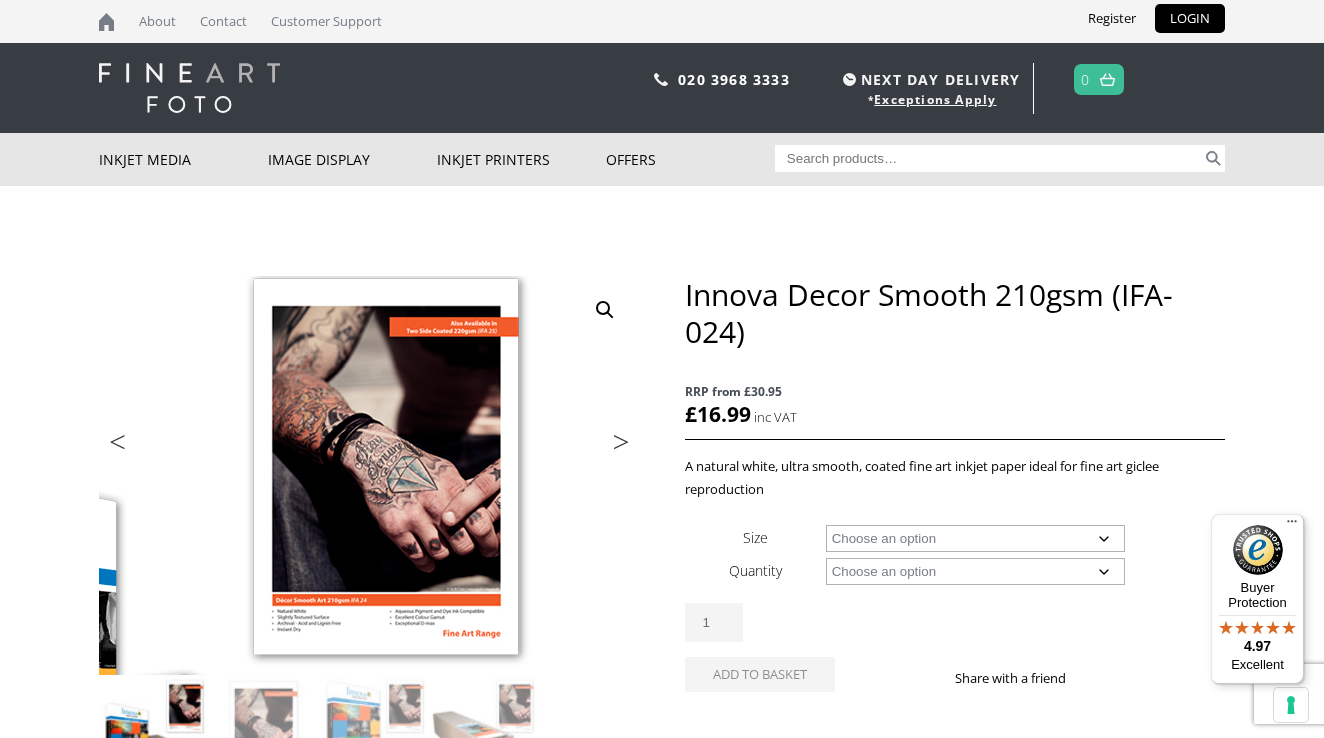 scroll, scrollTop: 0, scrollLeft: 0, axis: both 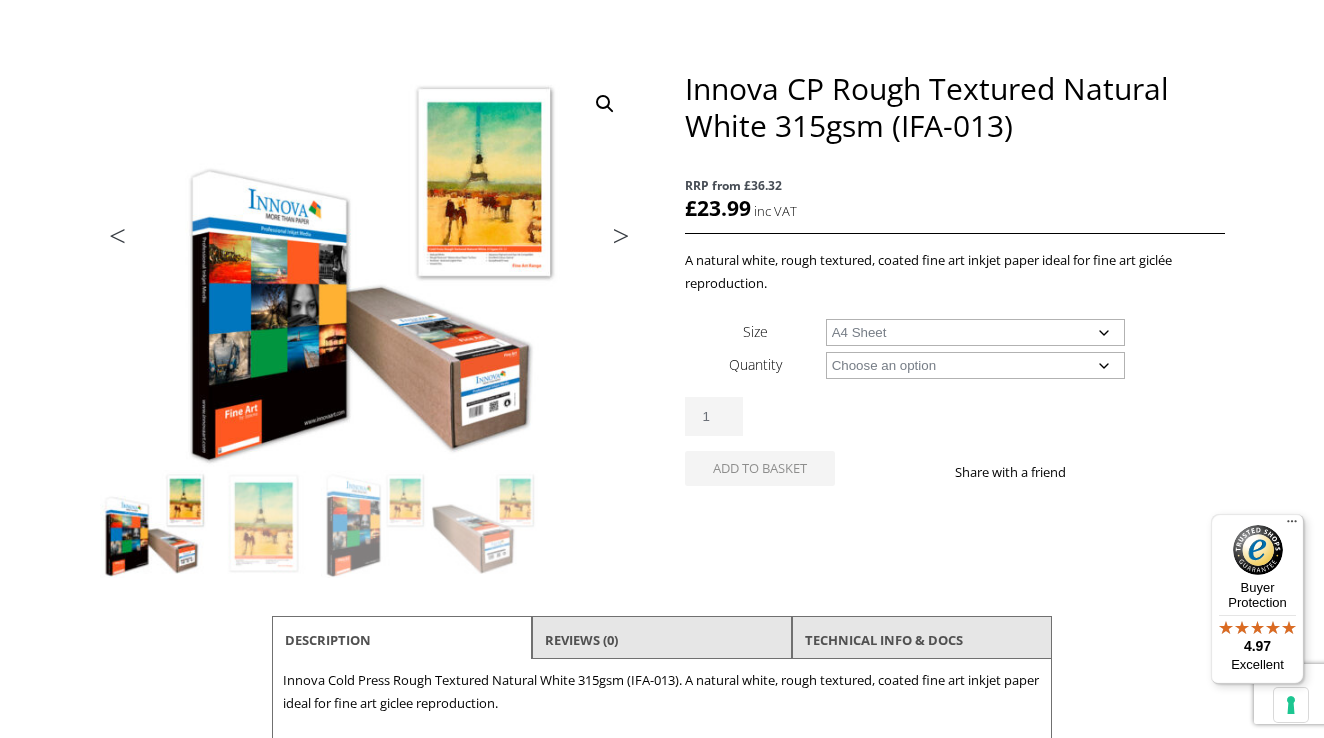 select on "a4-sheet" 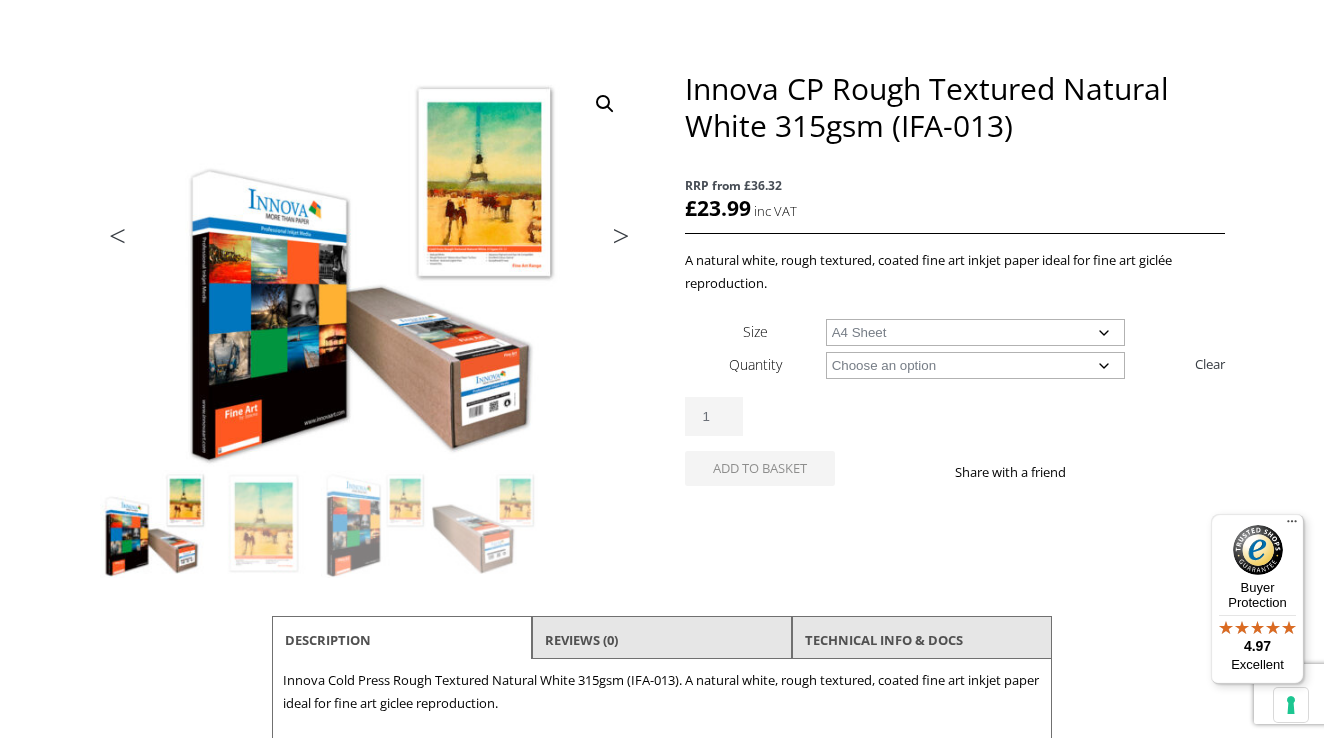 select on "25-sheets" 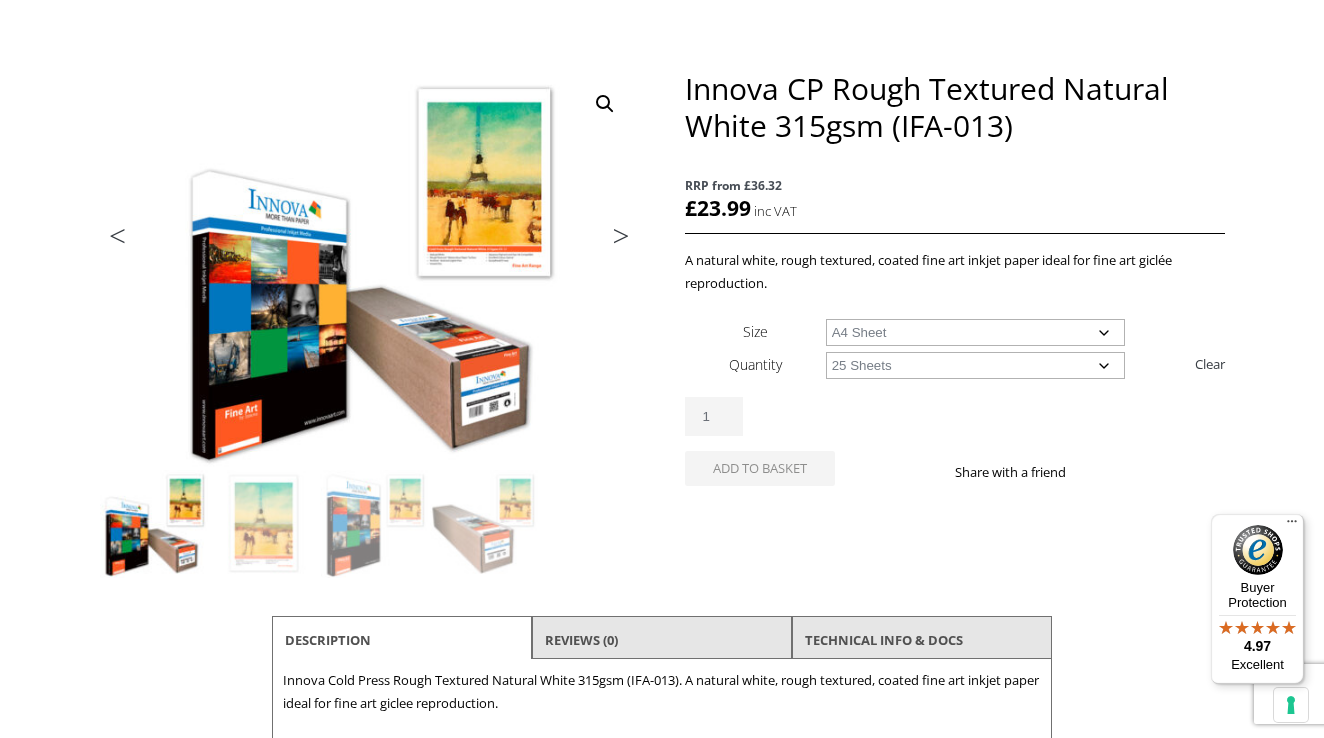 select on "a4-sheet" 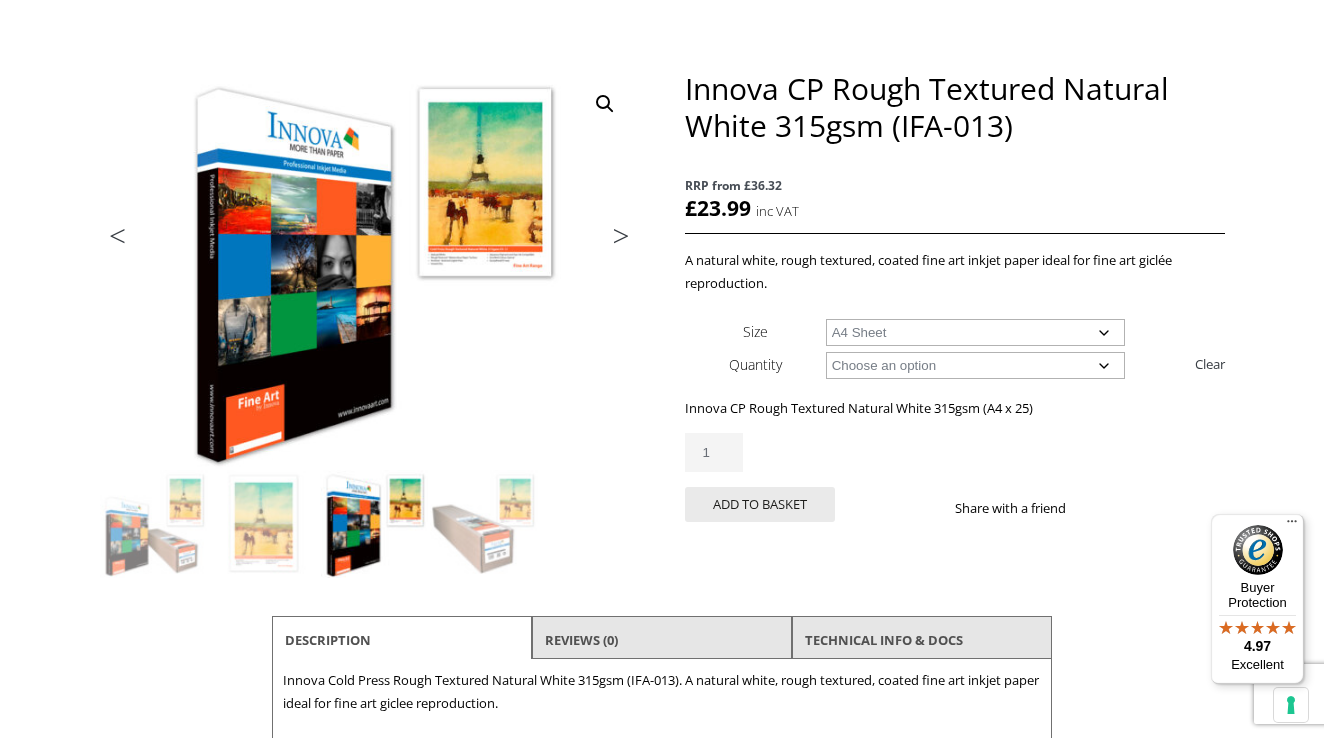 select 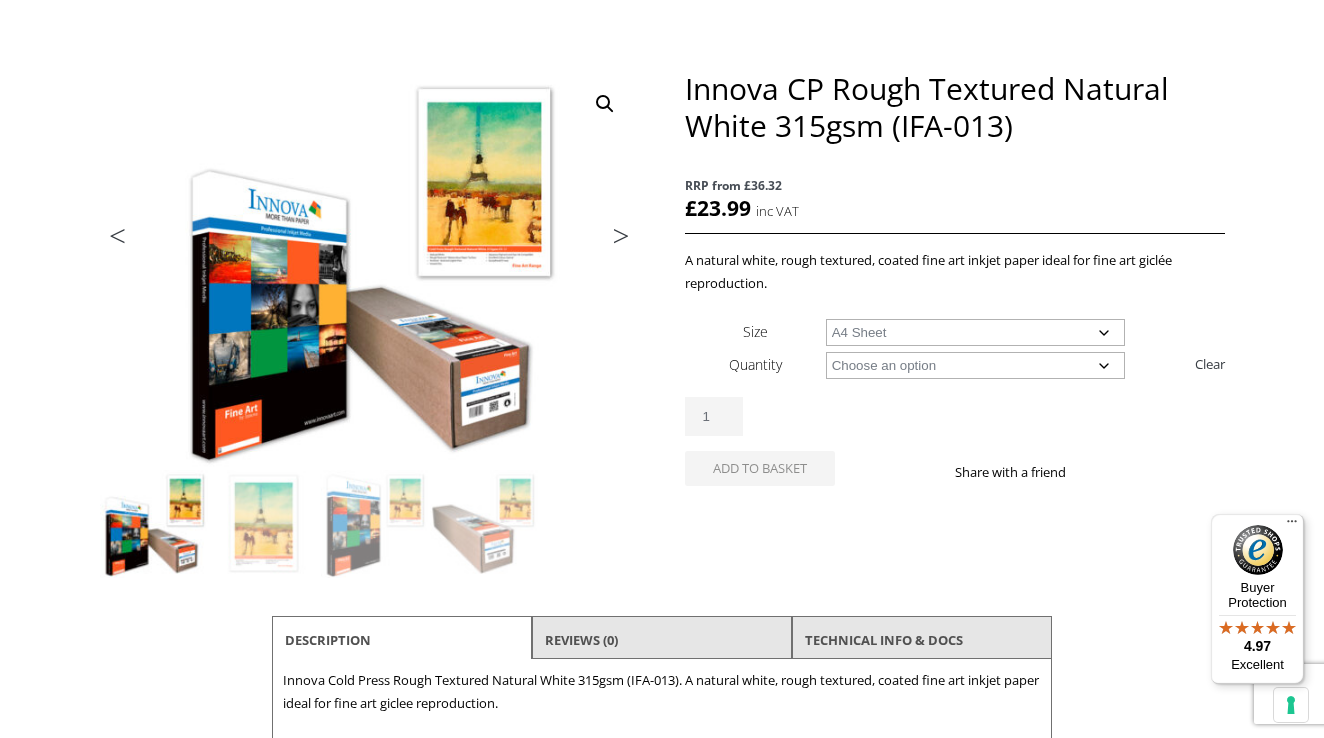 select on "25-sheets" 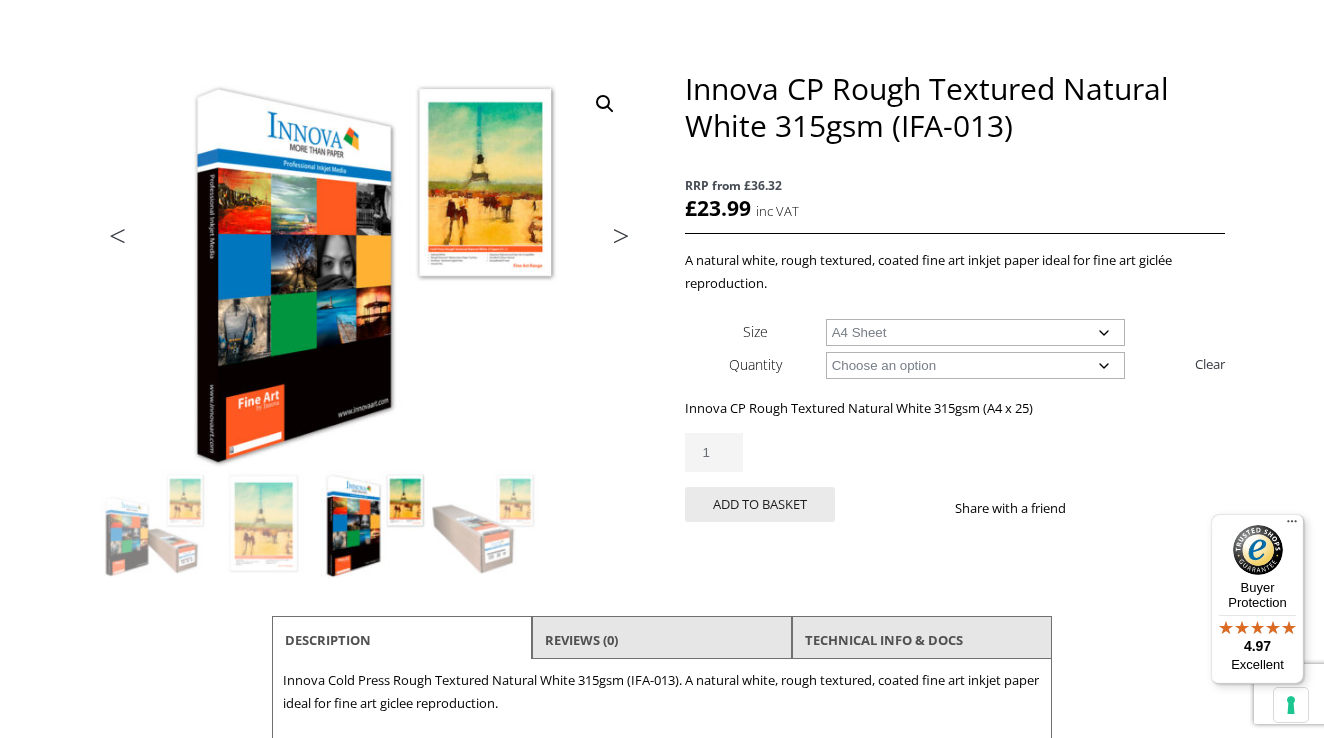 click on "Choose an option A4 Sheet A3 Sheet A3+ Sheet A2 Sheet" 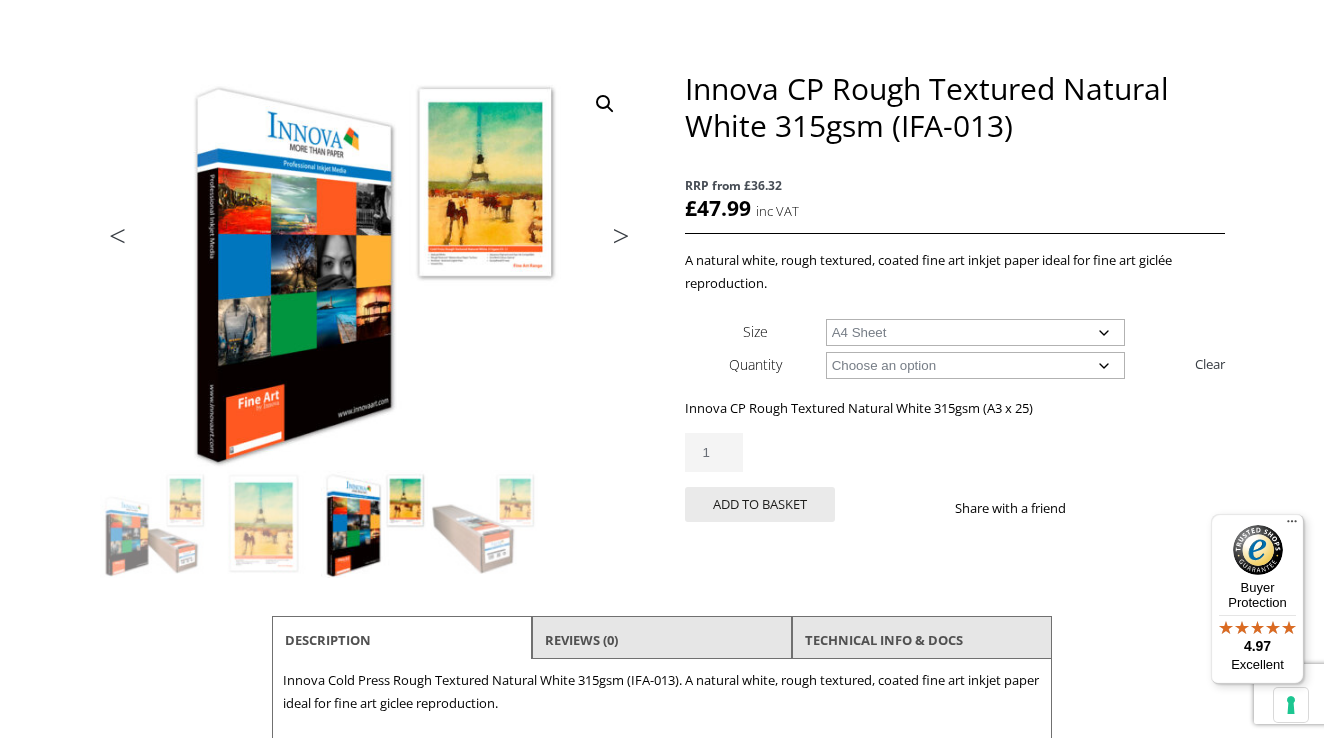 select on "a4-sheet" 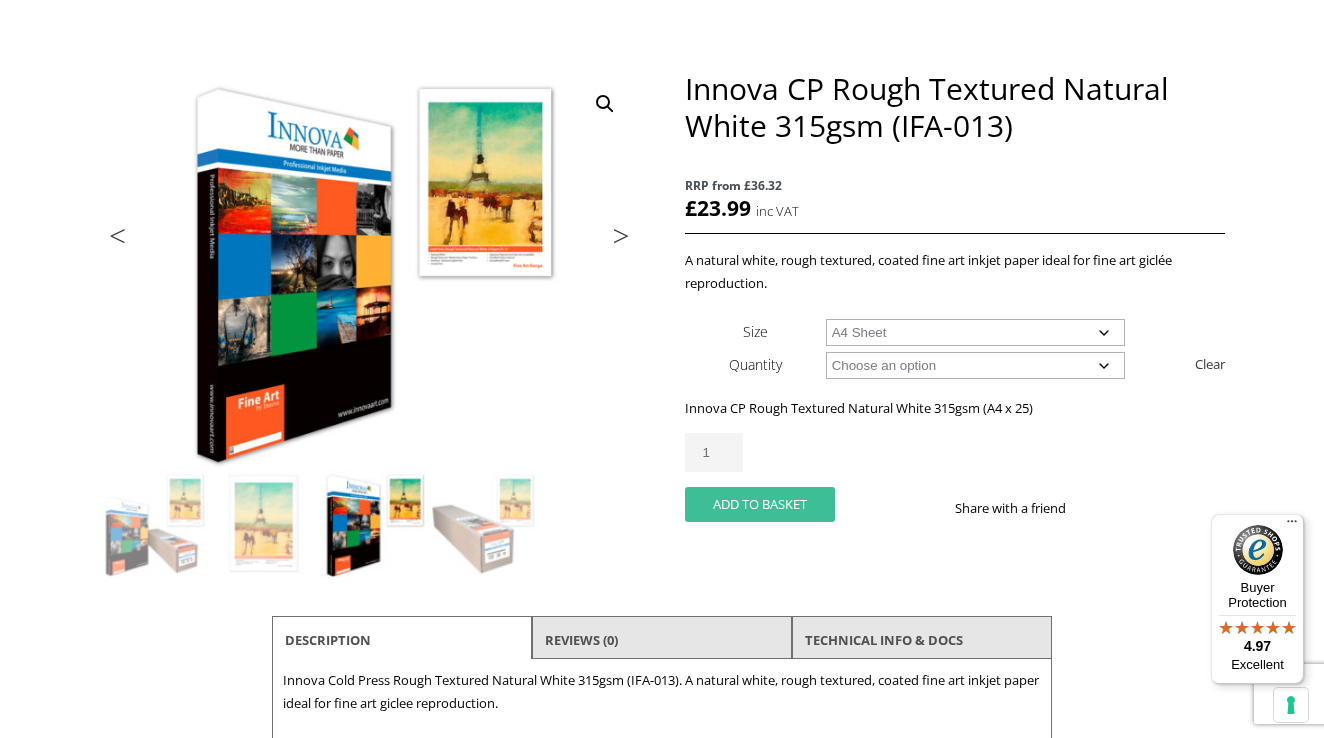 click on "Add to basket" 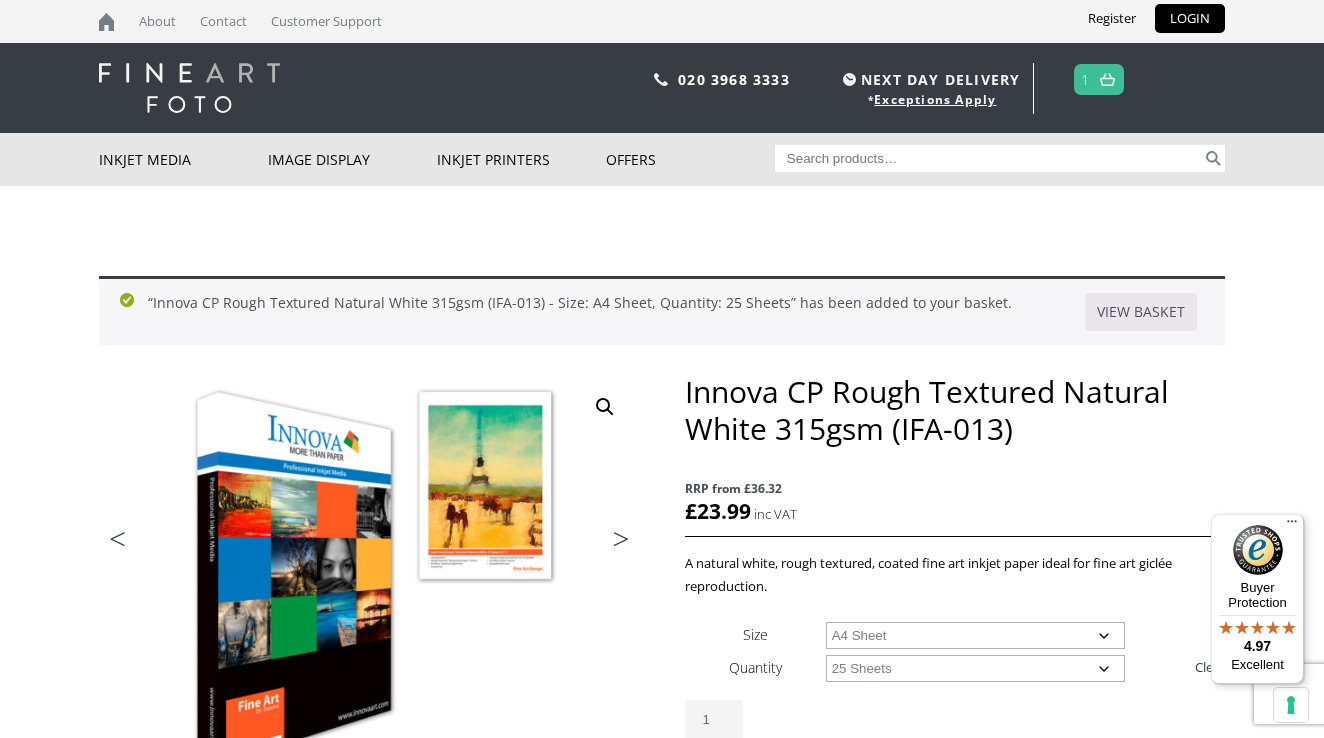 scroll, scrollTop: 0, scrollLeft: 0, axis: both 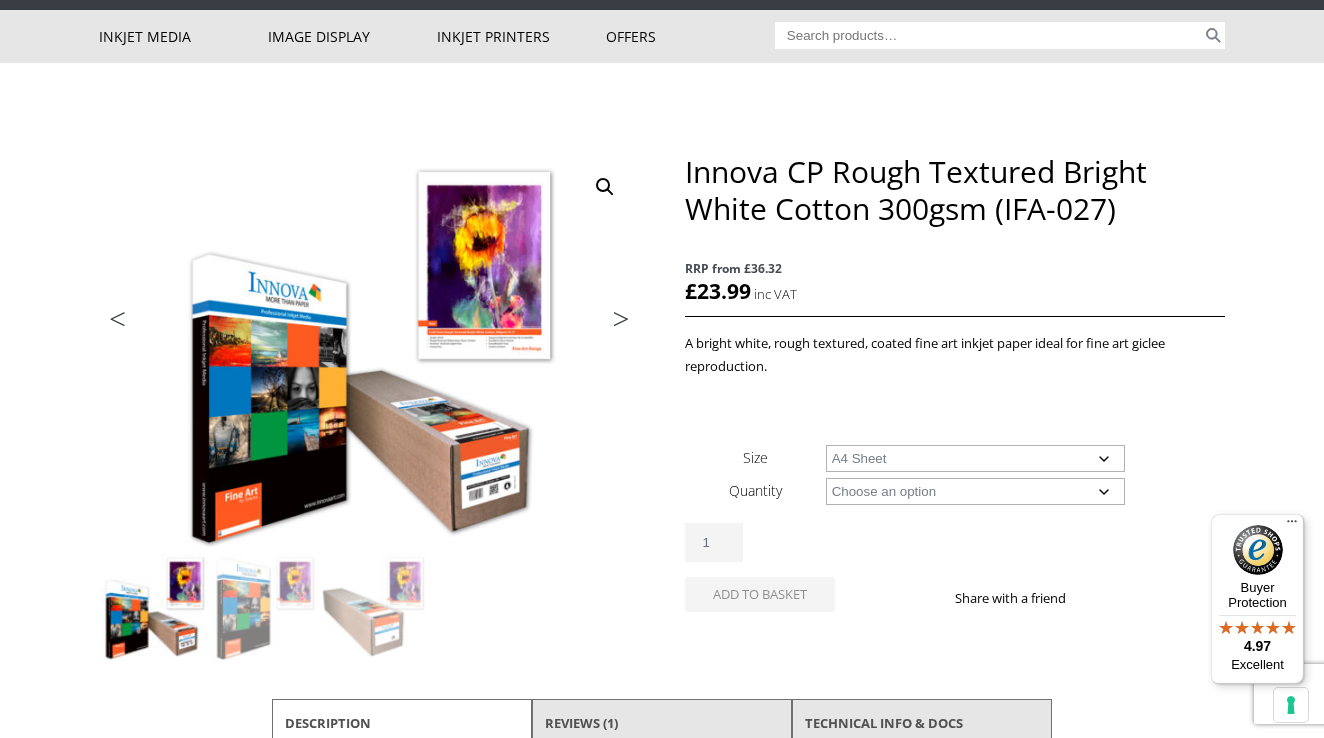 select on "a4-sheet" 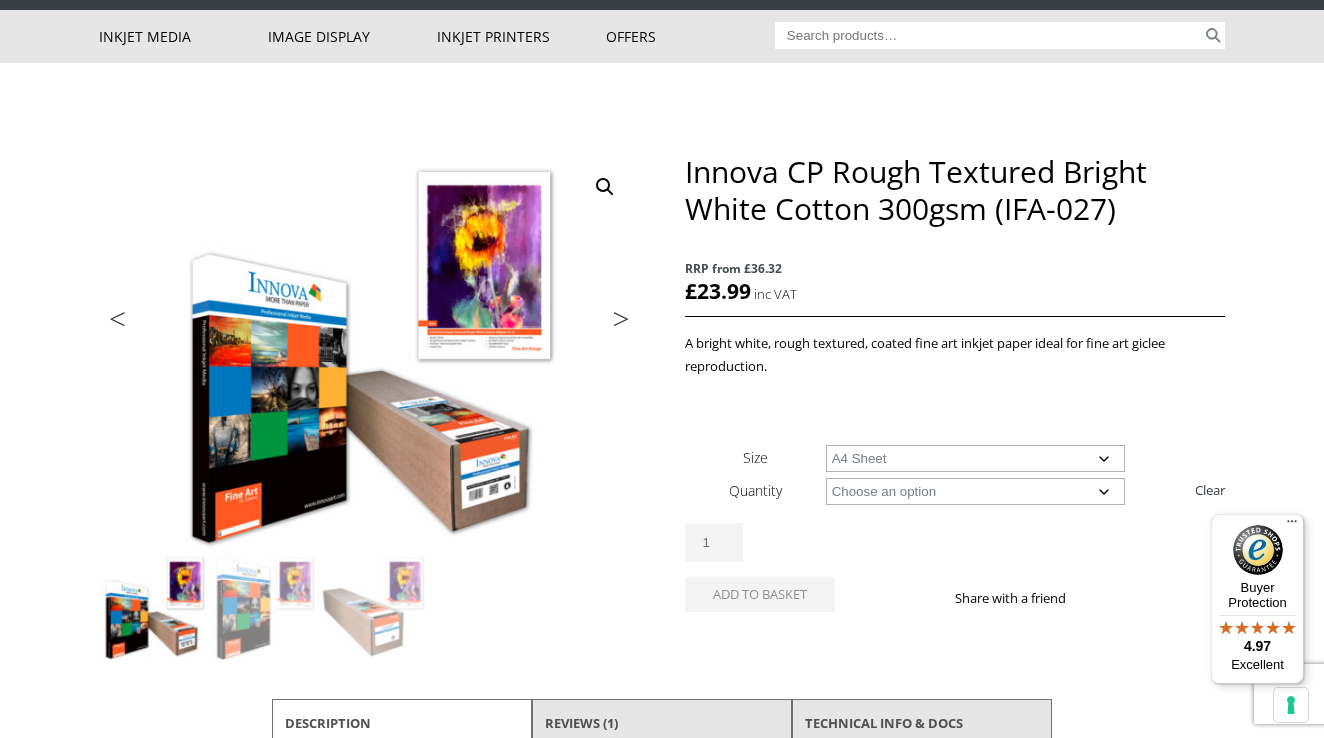 select on "25-sheets" 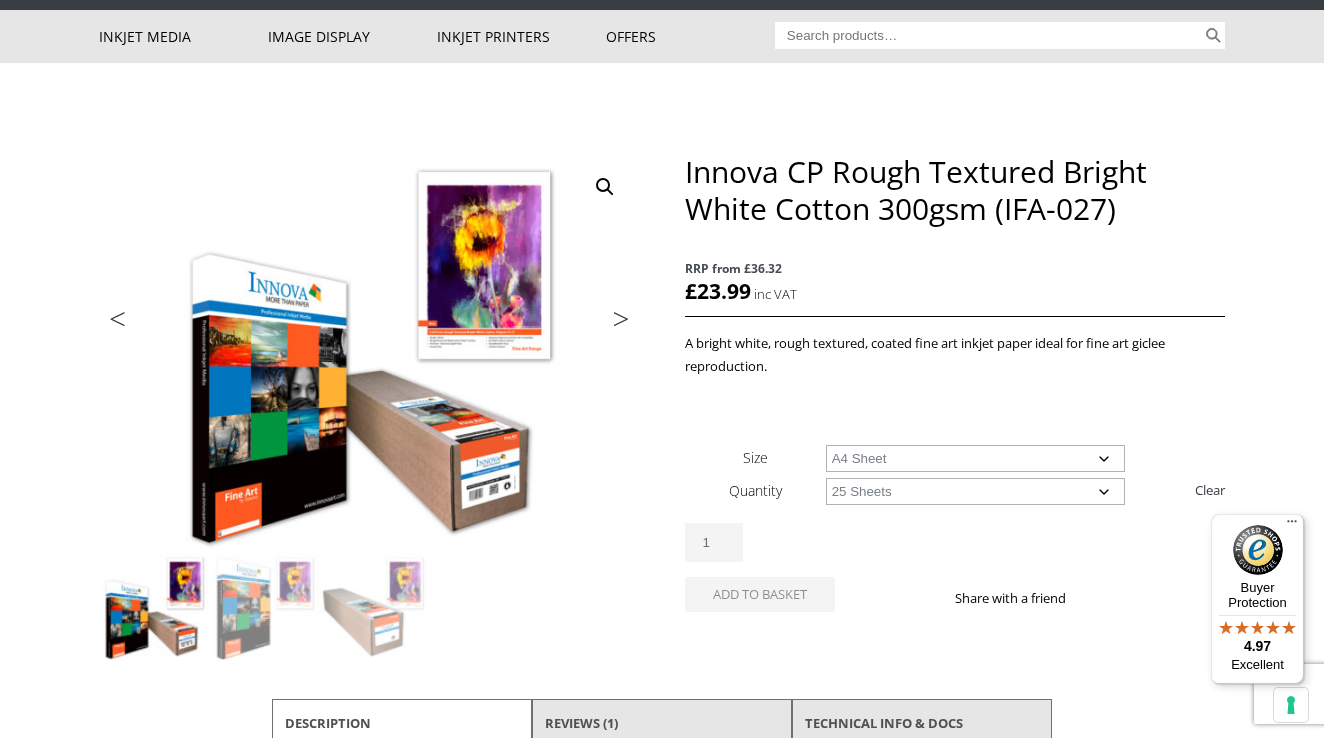 select on "a4-sheet" 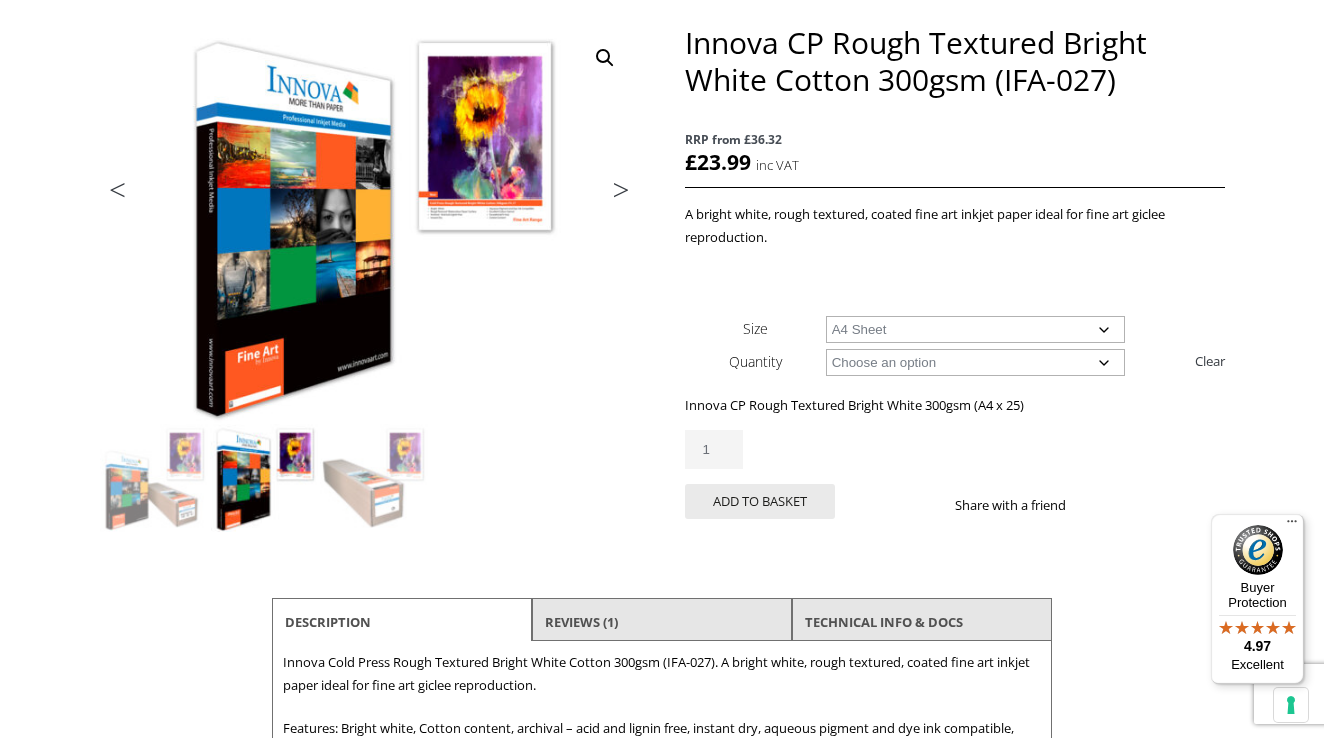 scroll, scrollTop: 281, scrollLeft: 0, axis: vertical 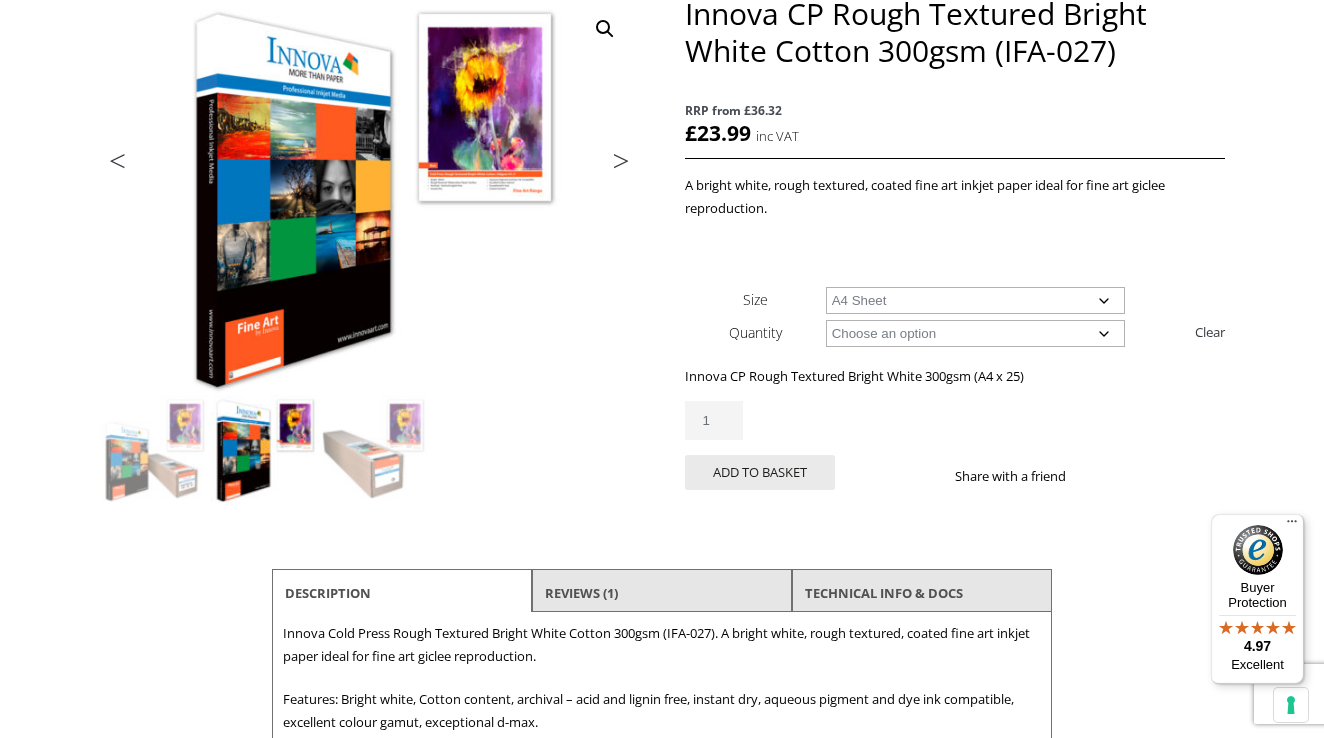 select 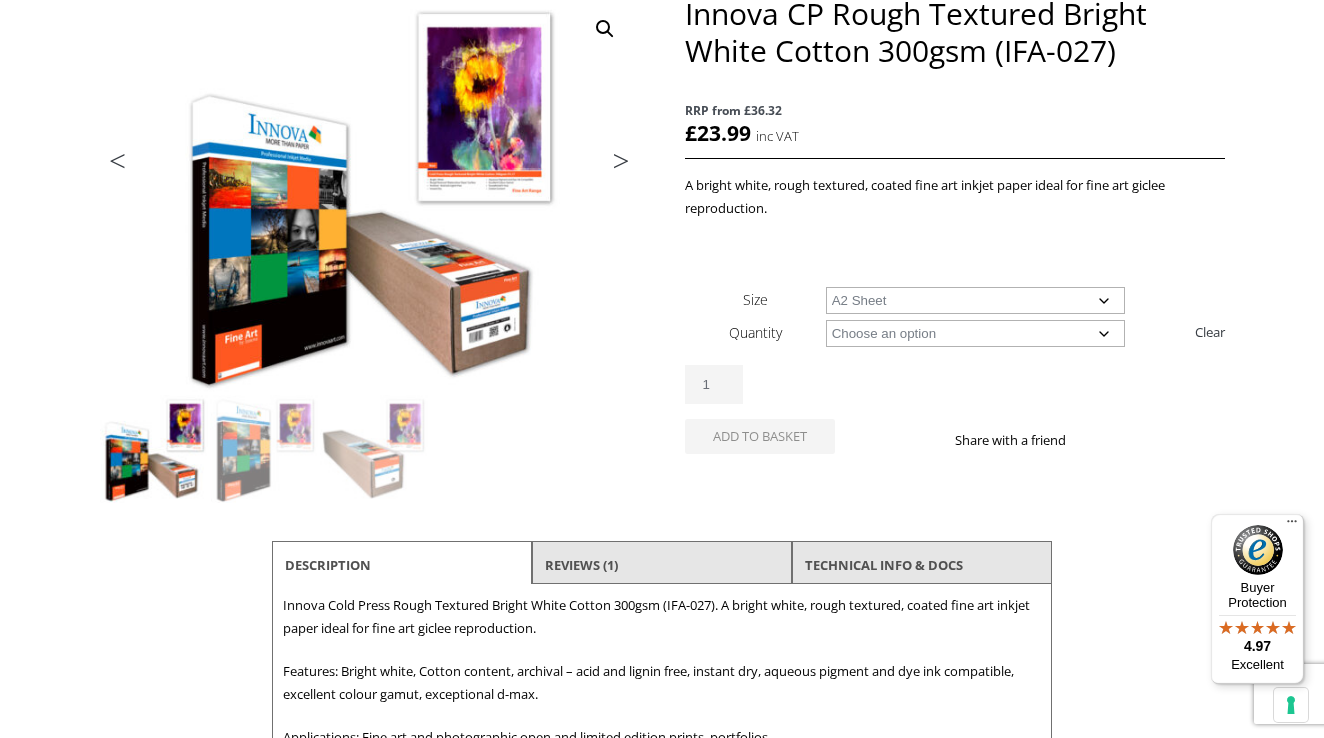 select on "a2-sheet" 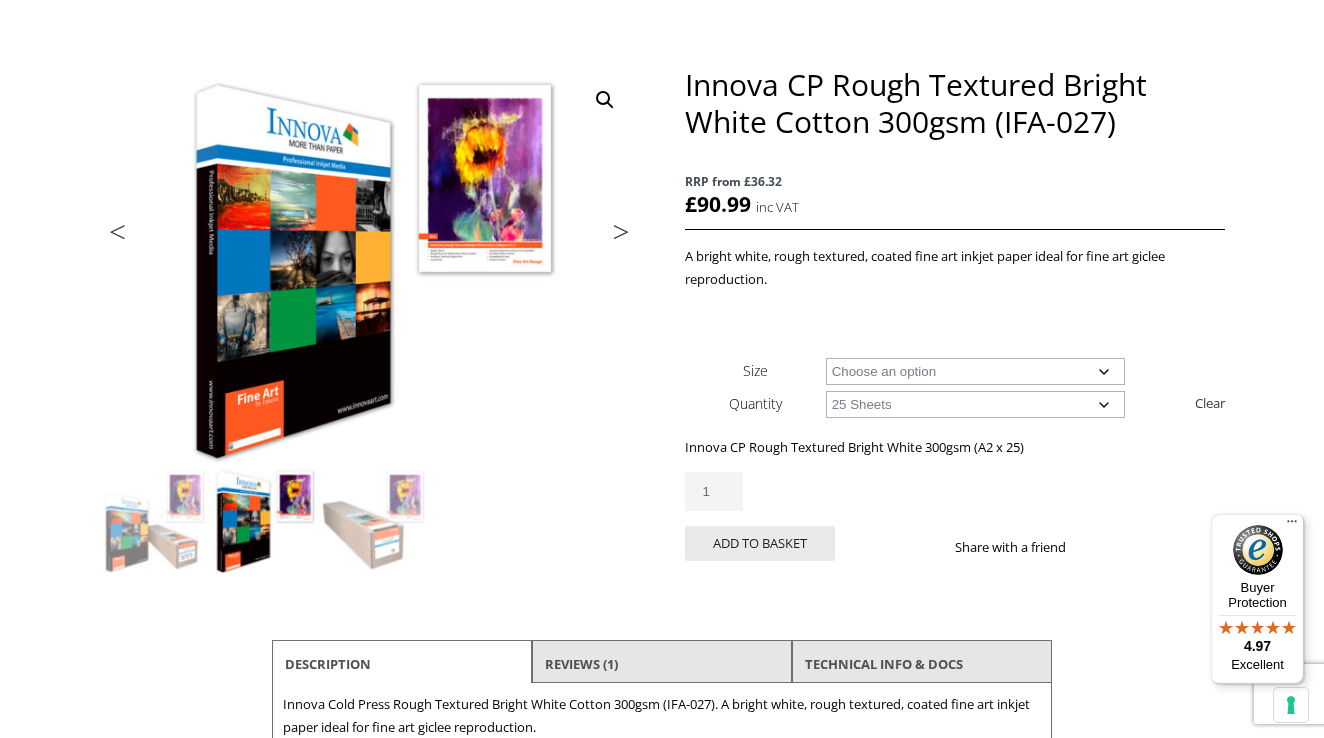 scroll, scrollTop: 203, scrollLeft: 0, axis: vertical 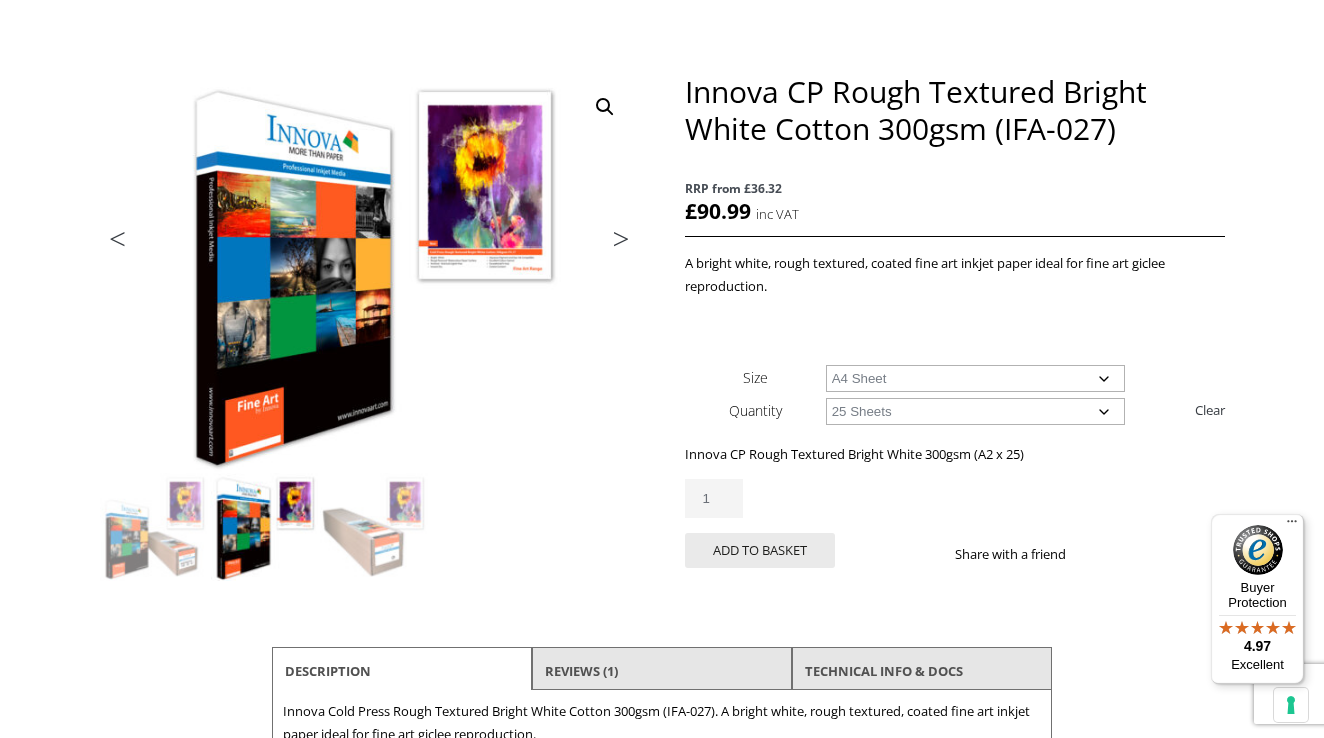 select on "a4-sheet" 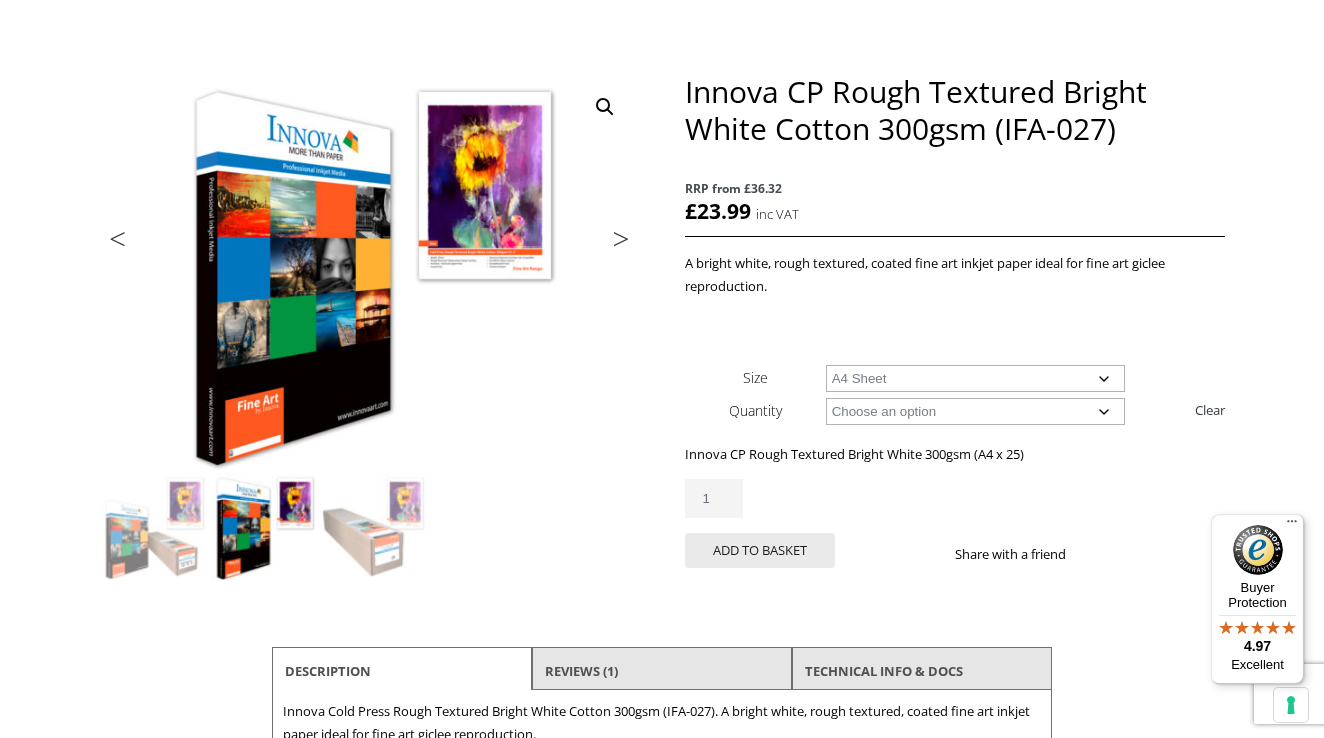 click at bounding box center (955, 329) 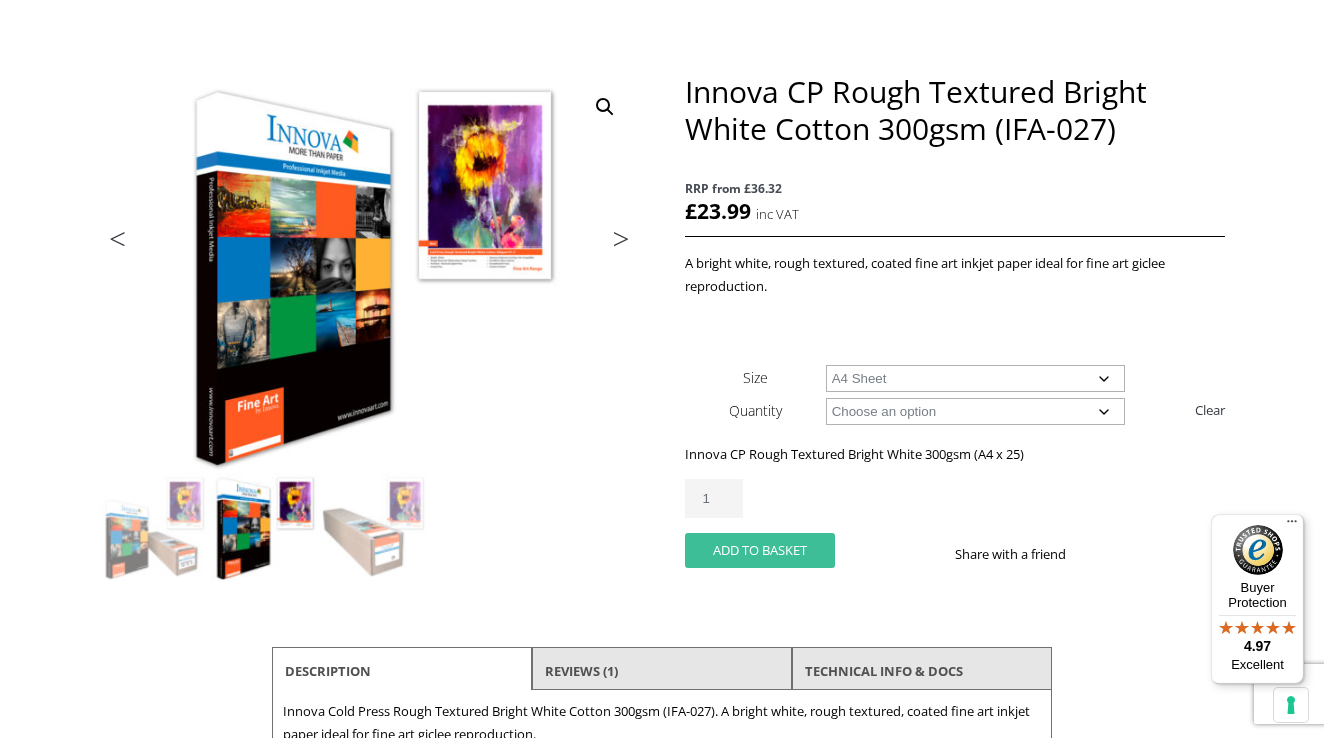 click on "Add to basket" 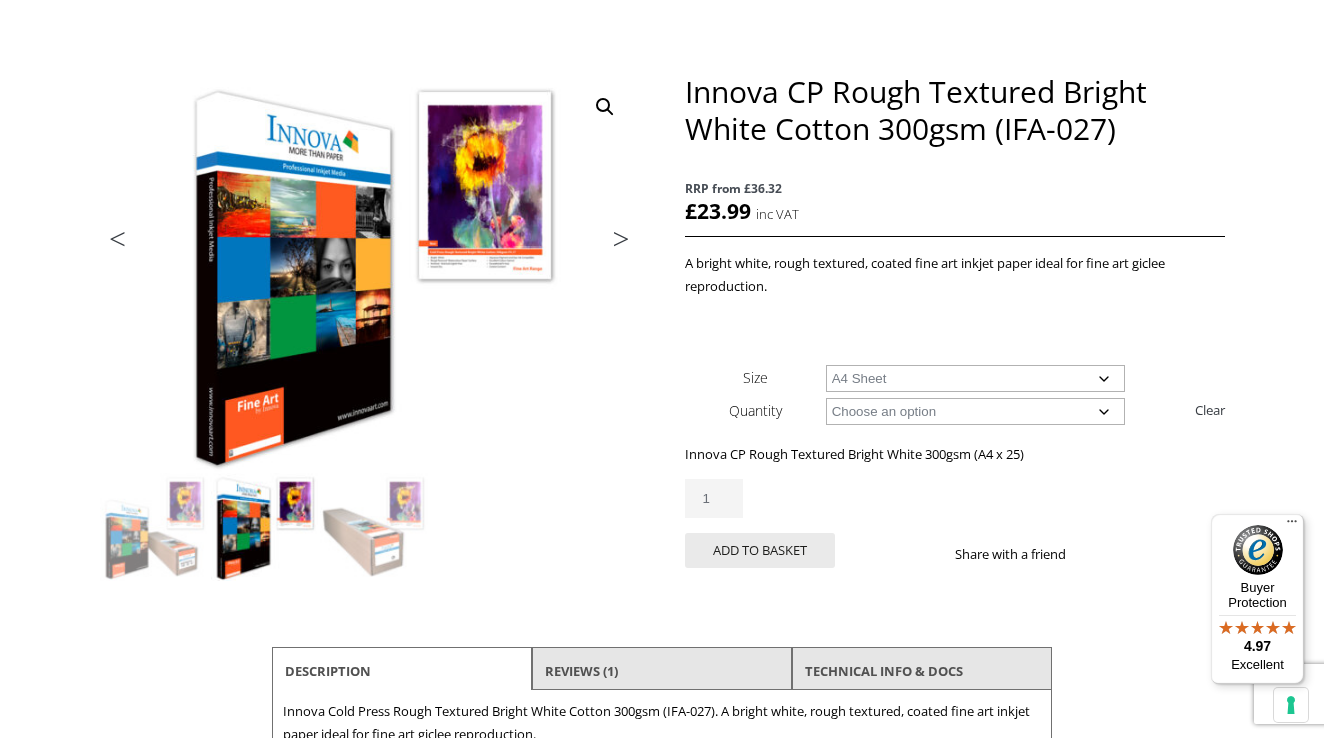 click on "LOGIN" at bounding box center (1190, -185) 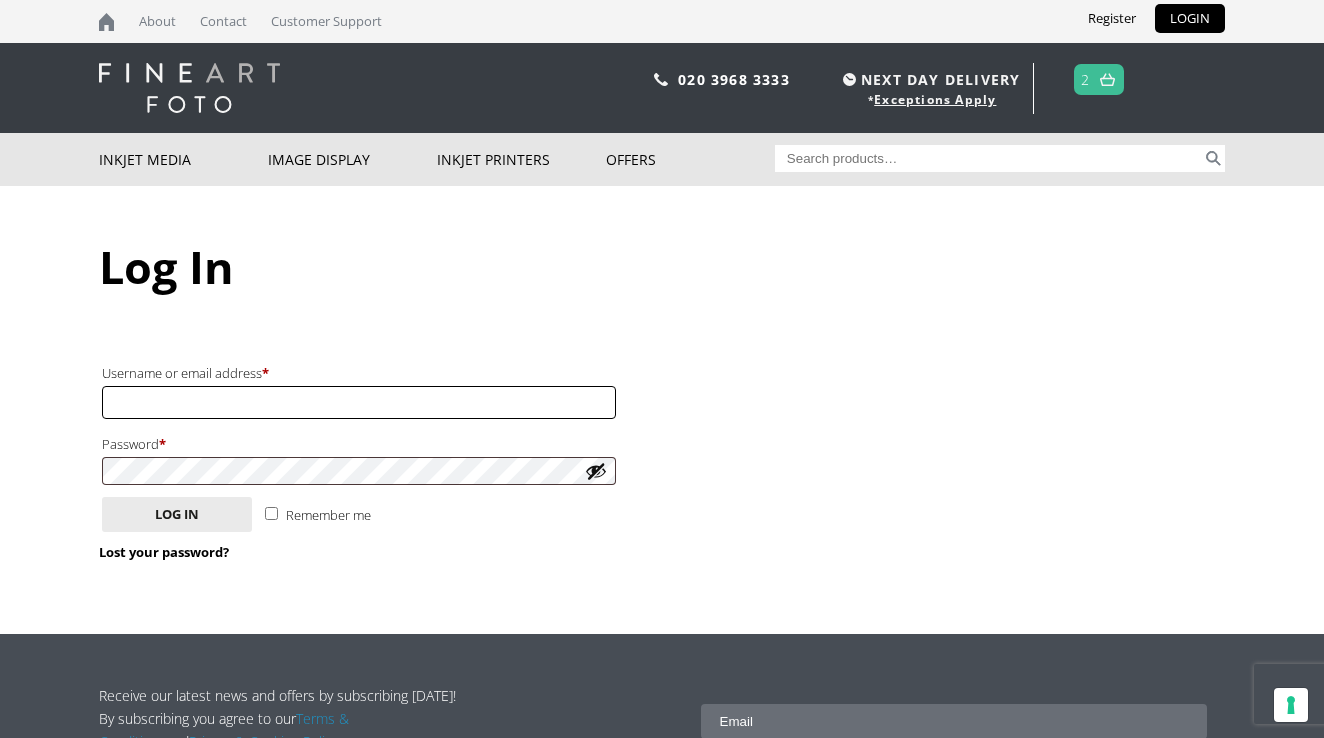 scroll, scrollTop: 0, scrollLeft: 0, axis: both 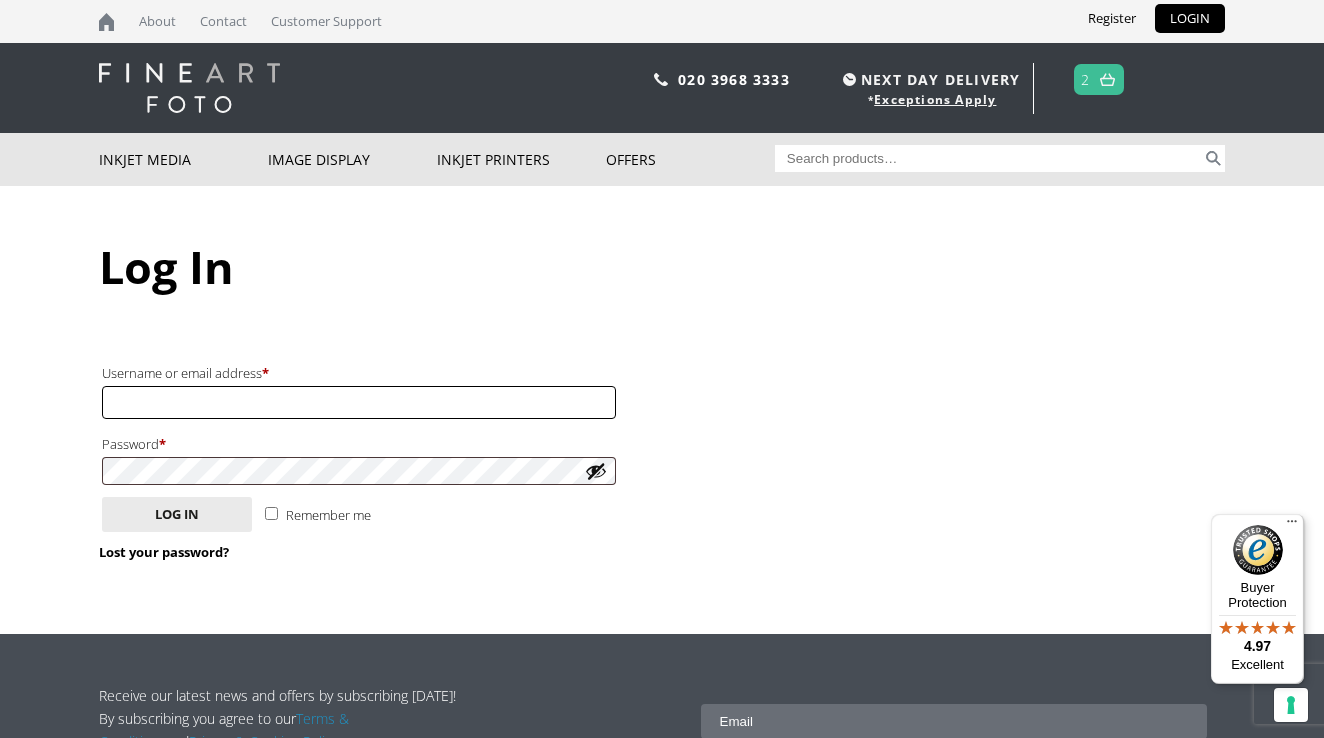 type on "[EMAIL_ADDRESS][DOMAIN_NAME]" 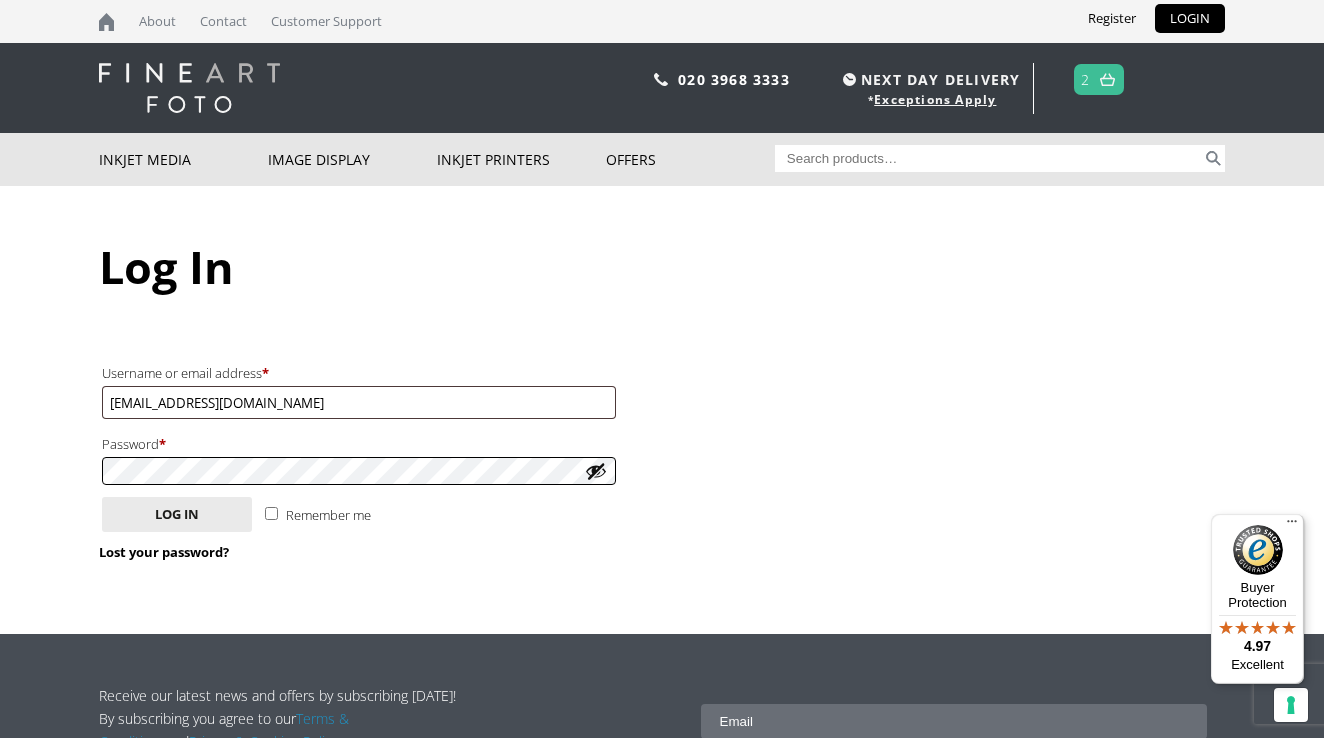click on "Log in" at bounding box center [177, 514] 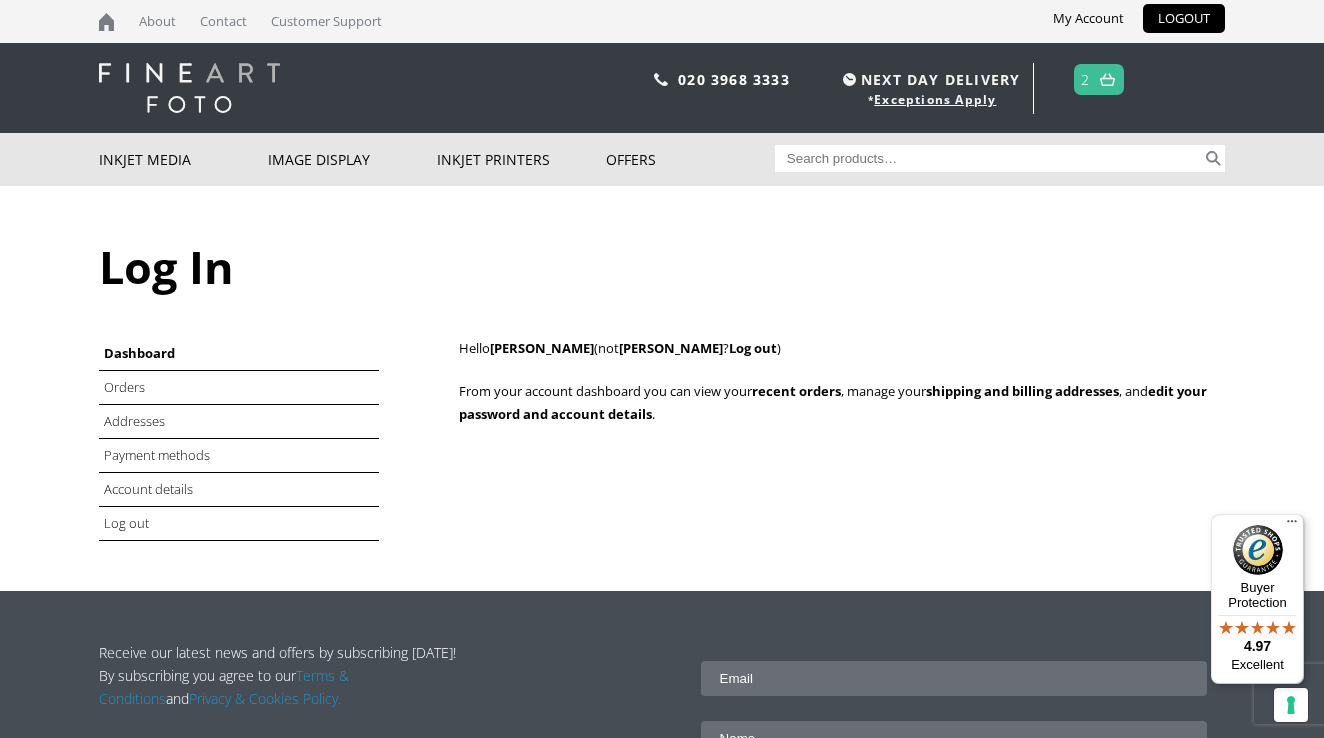 scroll, scrollTop: 0, scrollLeft: 0, axis: both 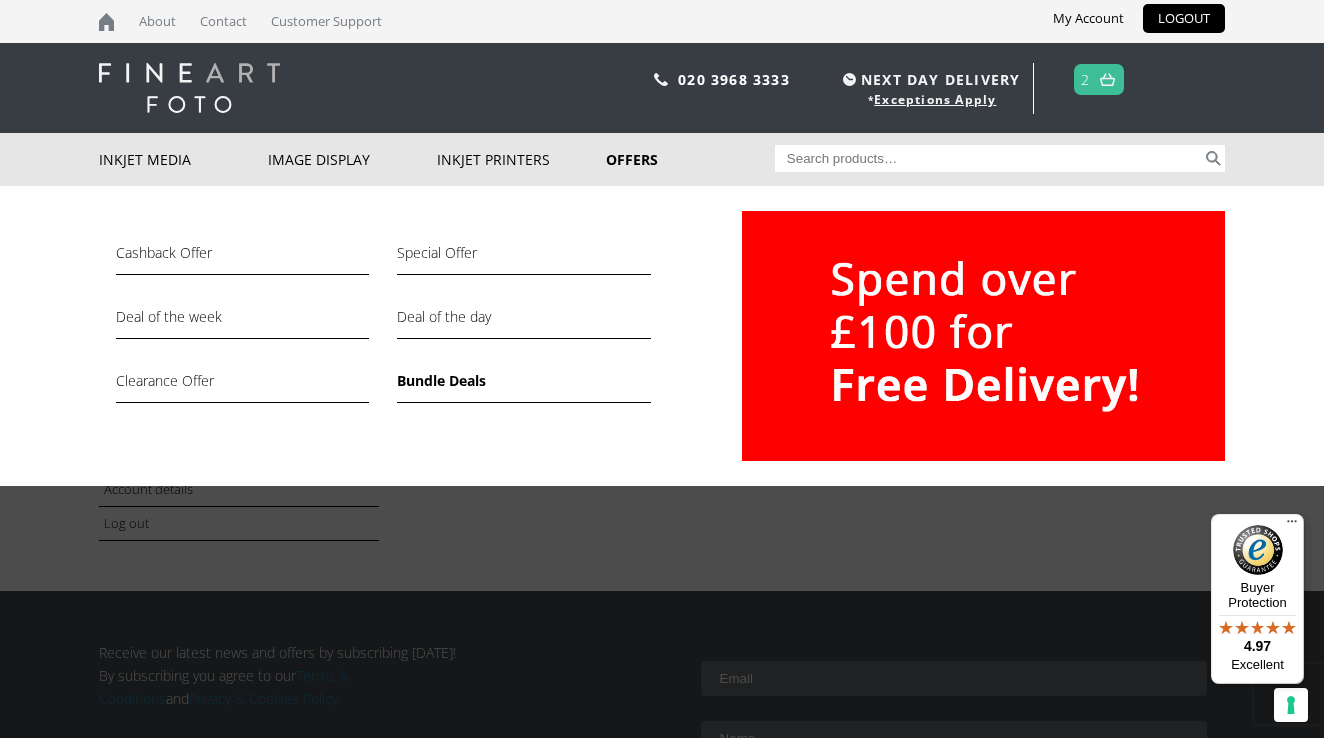click on "Bundle Deals" at bounding box center (523, 386) 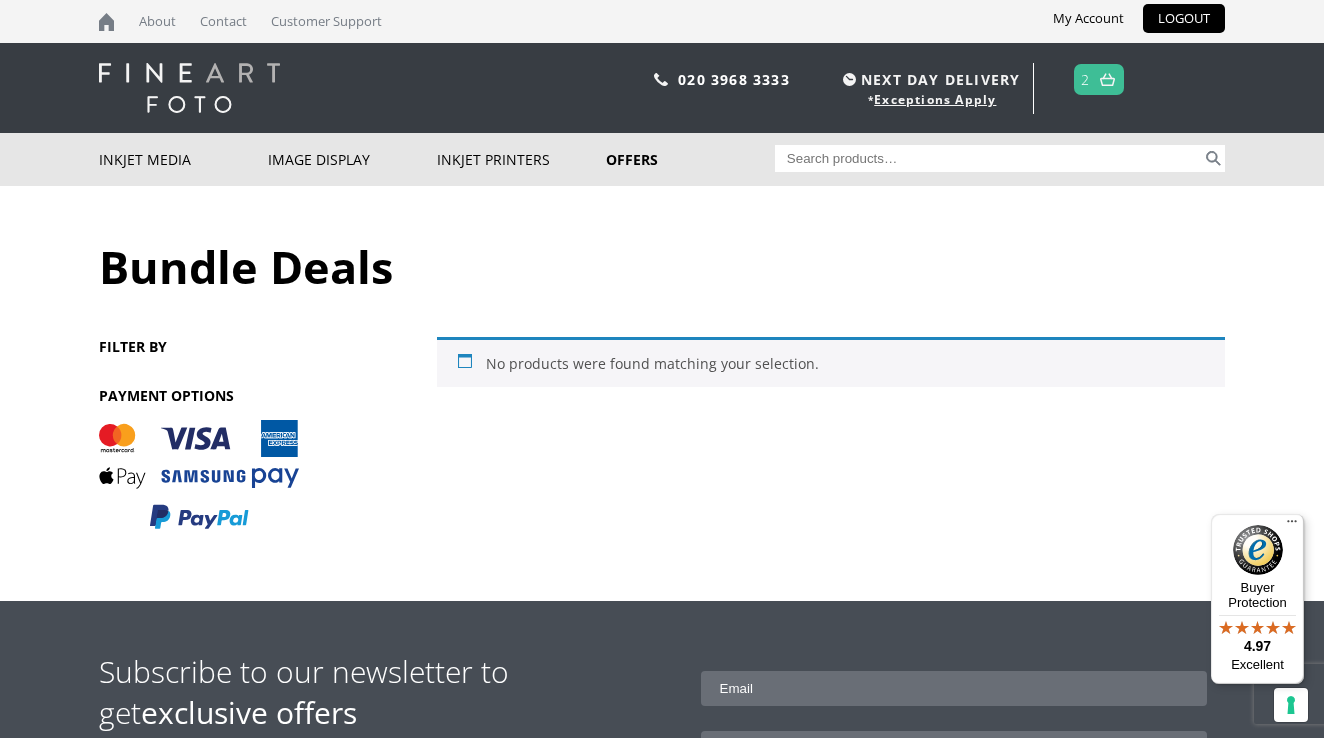 scroll, scrollTop: 0, scrollLeft: 0, axis: both 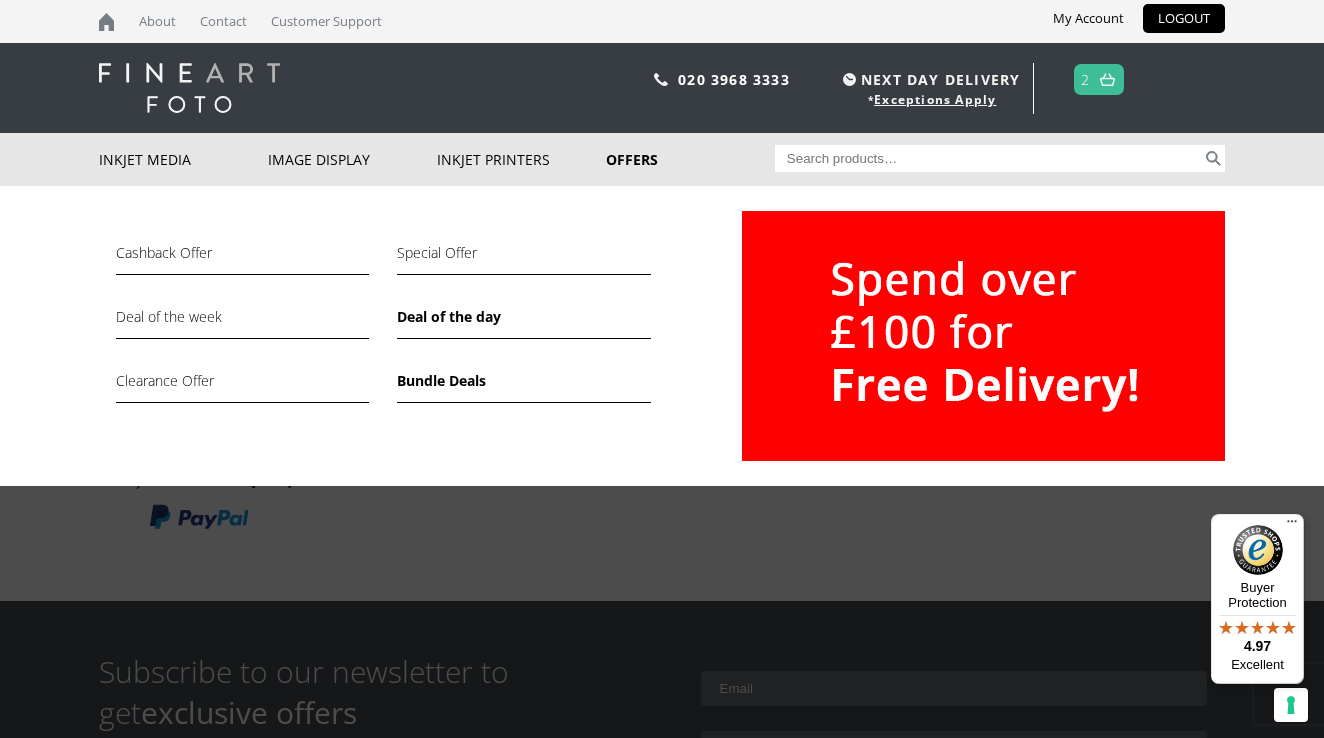 click on "Deal of the day" at bounding box center (523, 322) 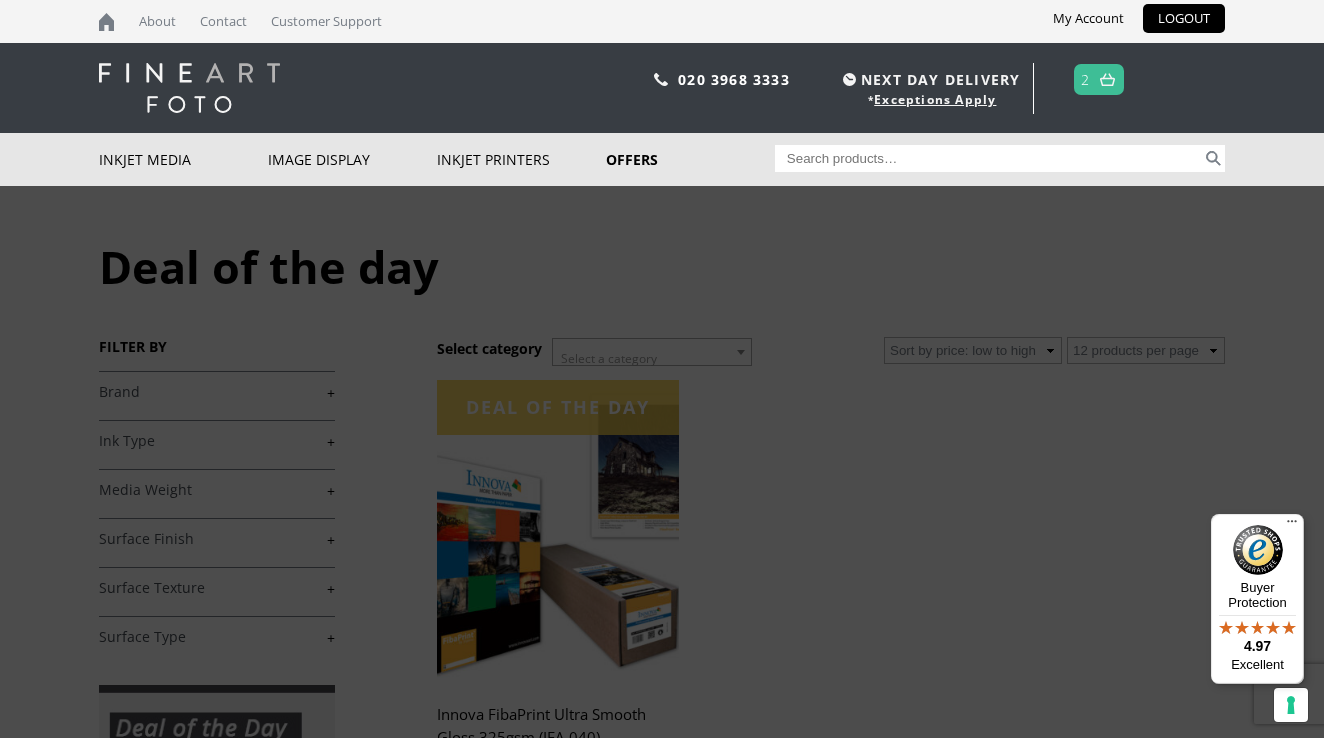 scroll, scrollTop: 0, scrollLeft: 0, axis: both 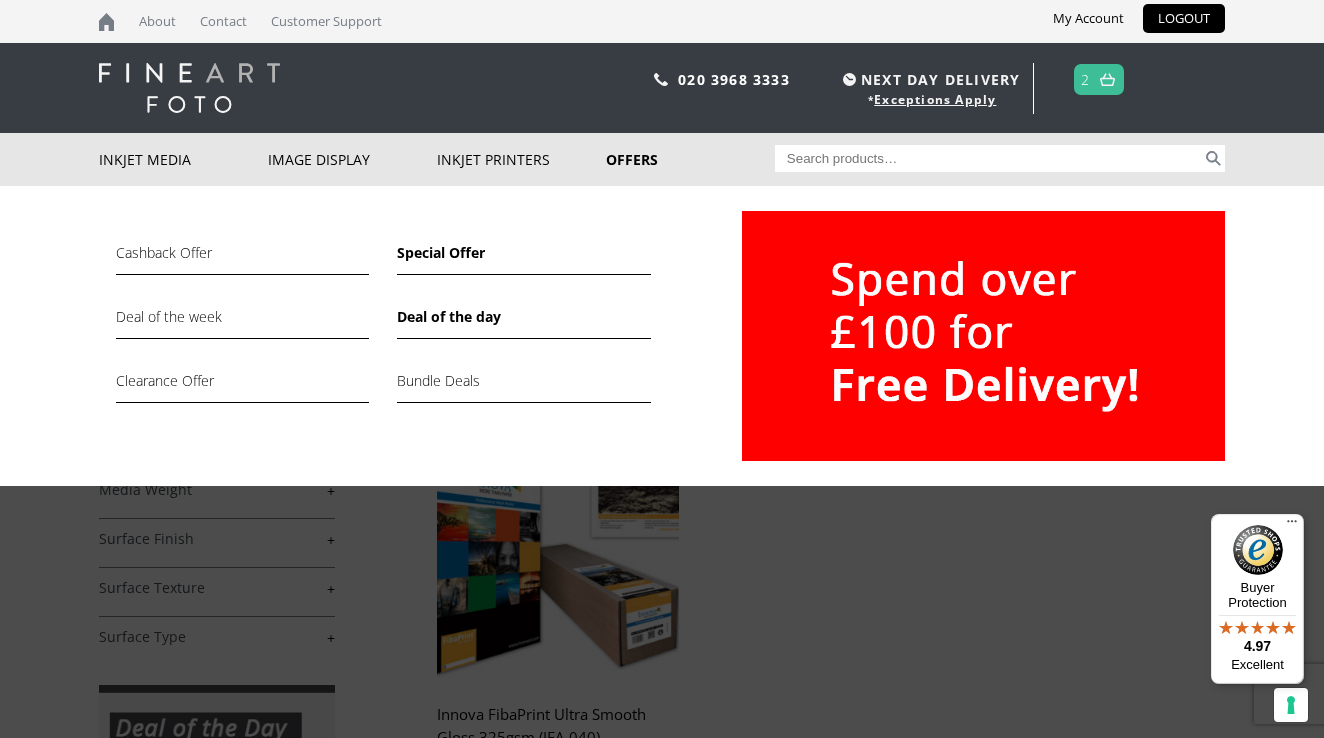 click on "Special Offer" at bounding box center (523, 258) 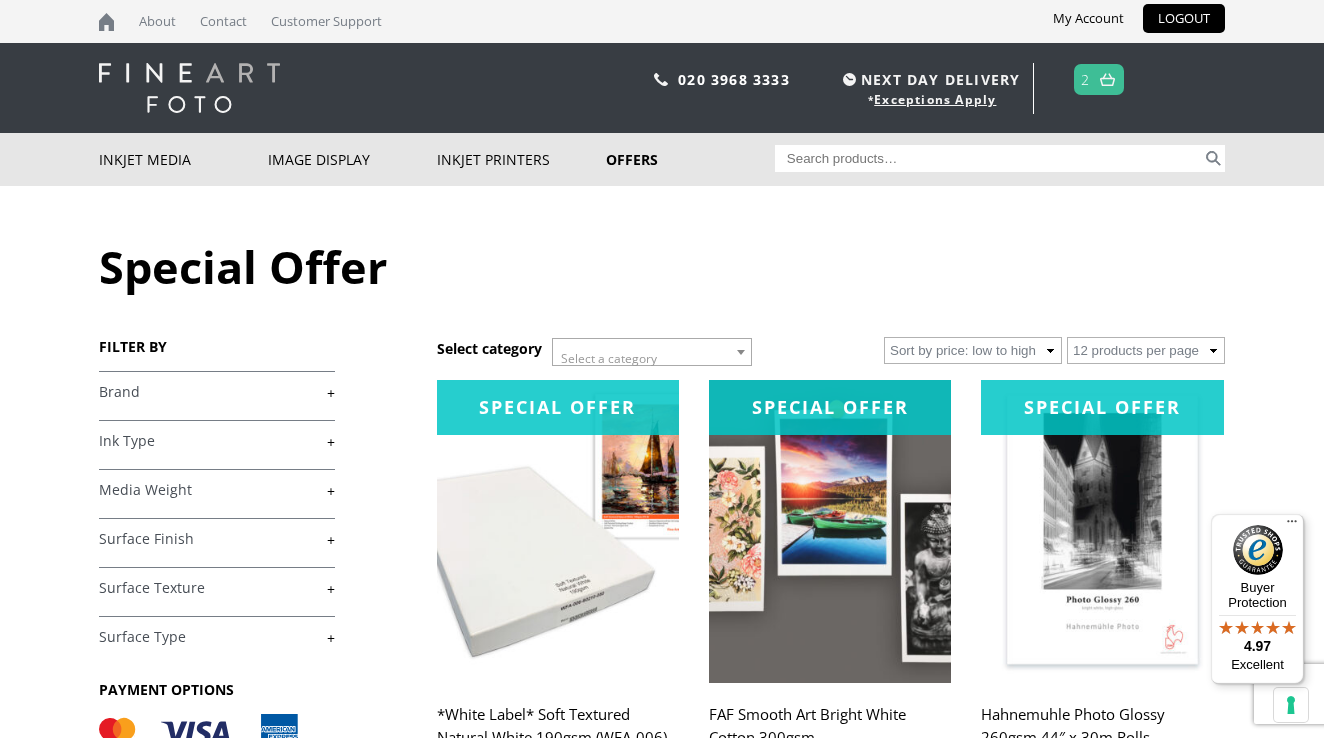 scroll, scrollTop: 109, scrollLeft: 0, axis: vertical 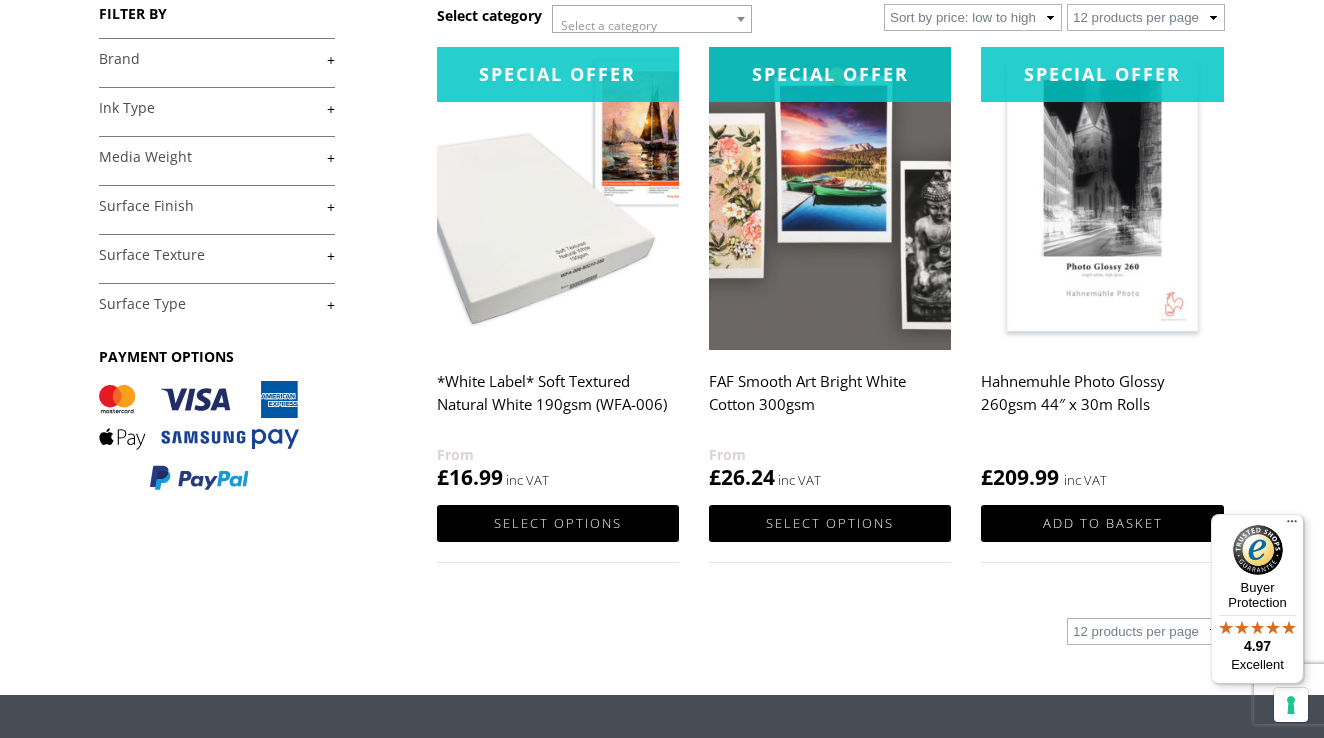 click at bounding box center [558, 198] 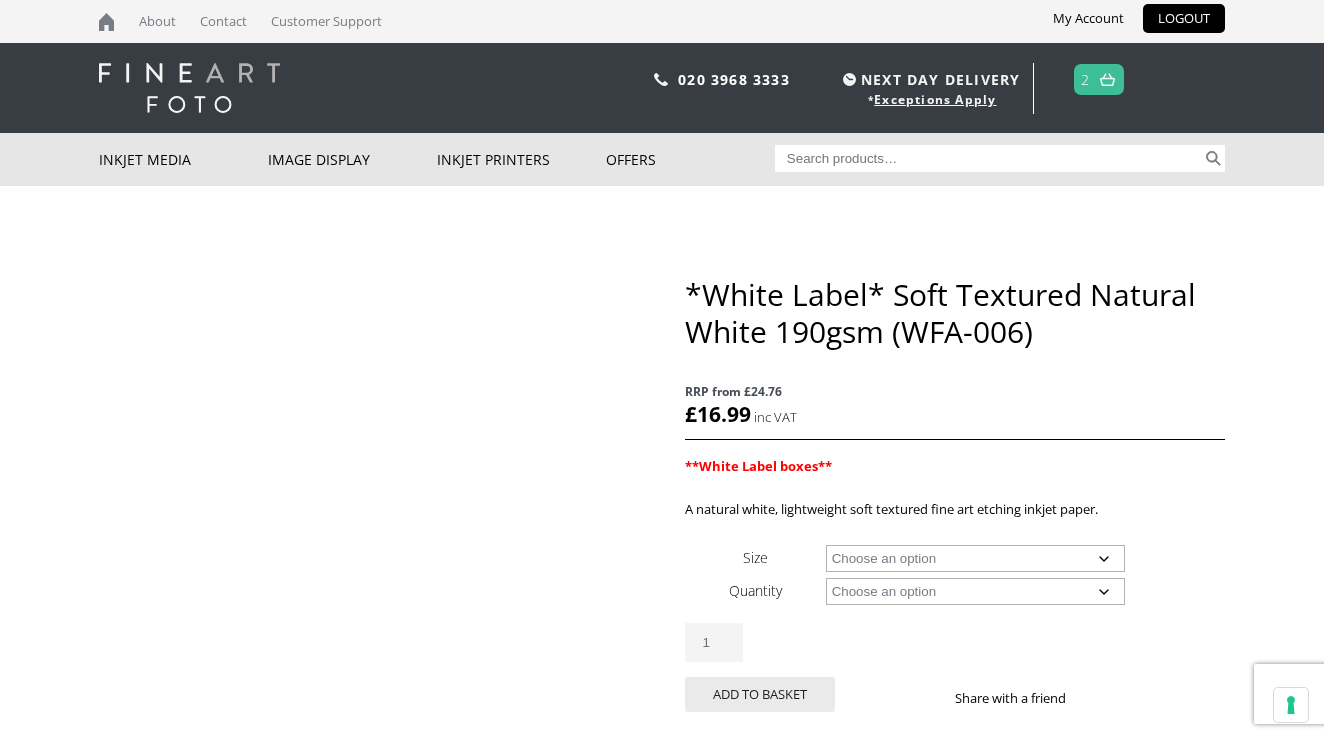 scroll, scrollTop: 0, scrollLeft: 0, axis: both 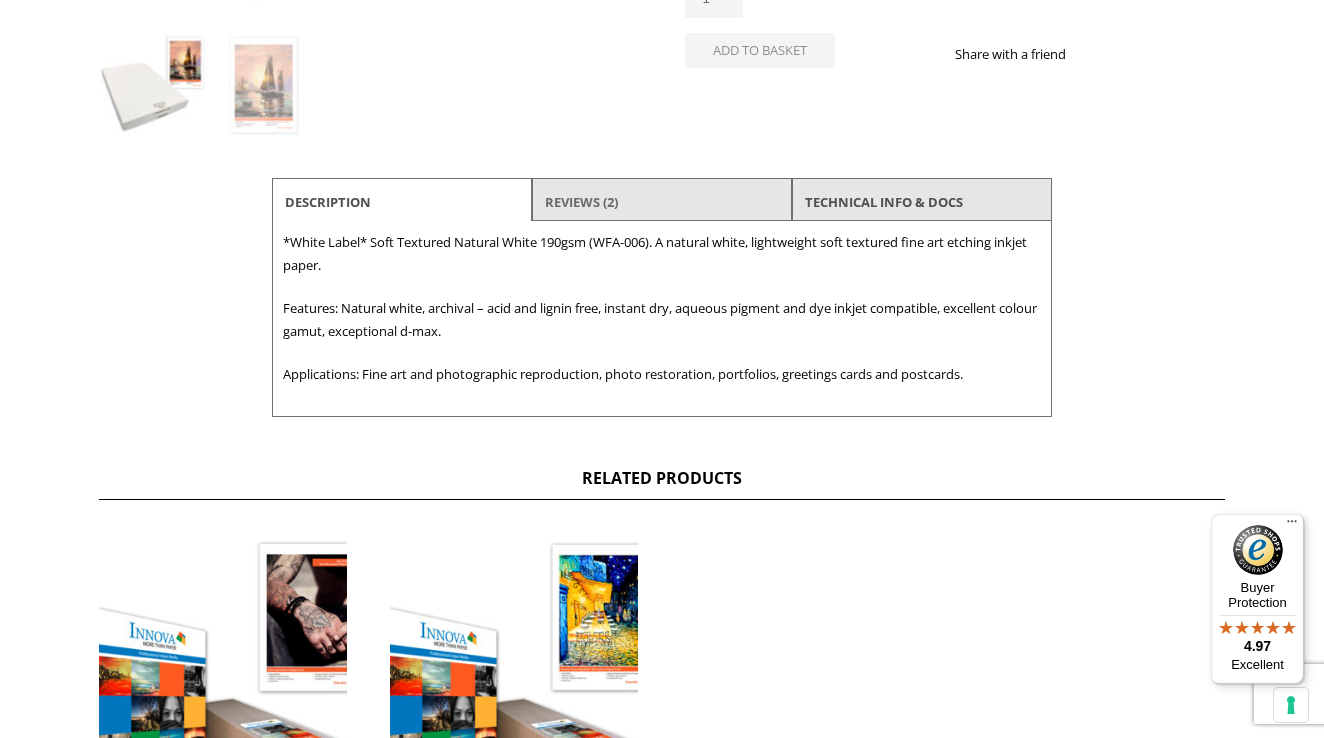 click on "Reviews (2)" at bounding box center [581, 202] 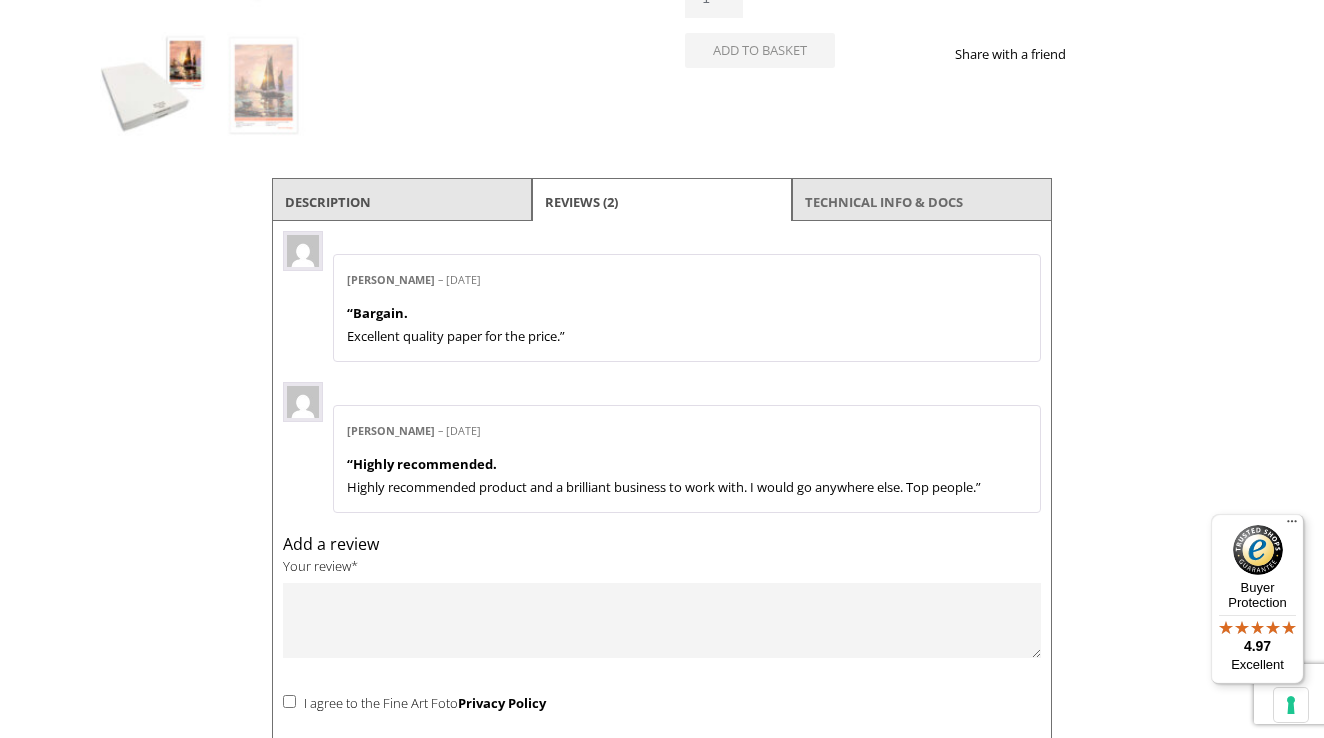 click on "TECHNICAL INFO & DOCS" at bounding box center [884, 202] 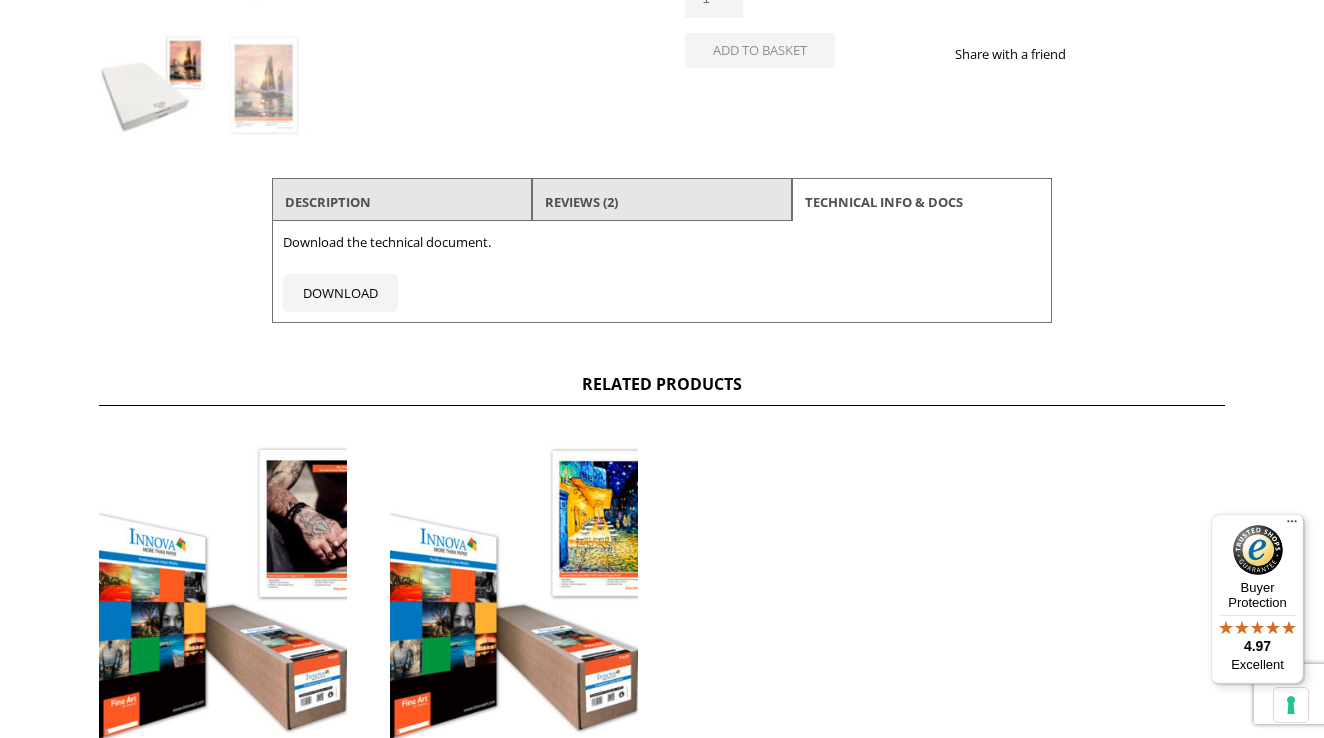 click on "Description" at bounding box center [402, 202] 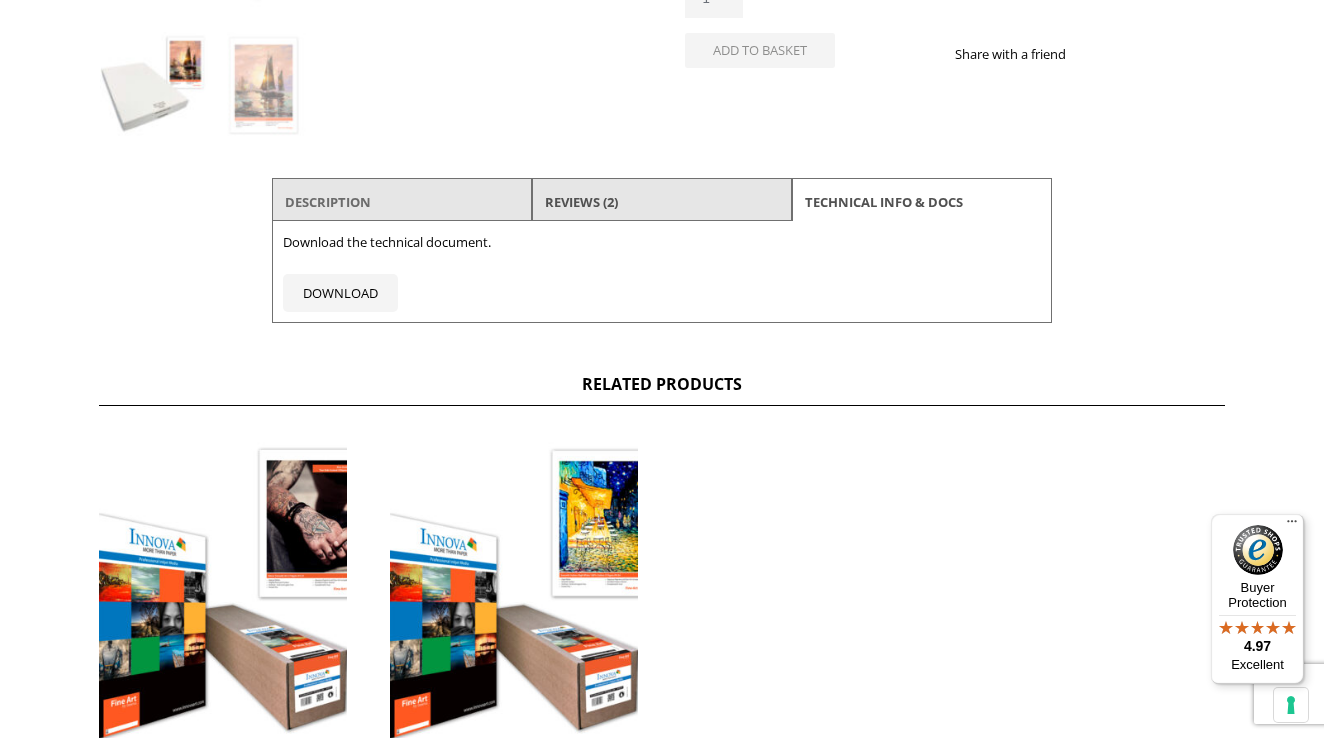 click on "Description" at bounding box center [328, 202] 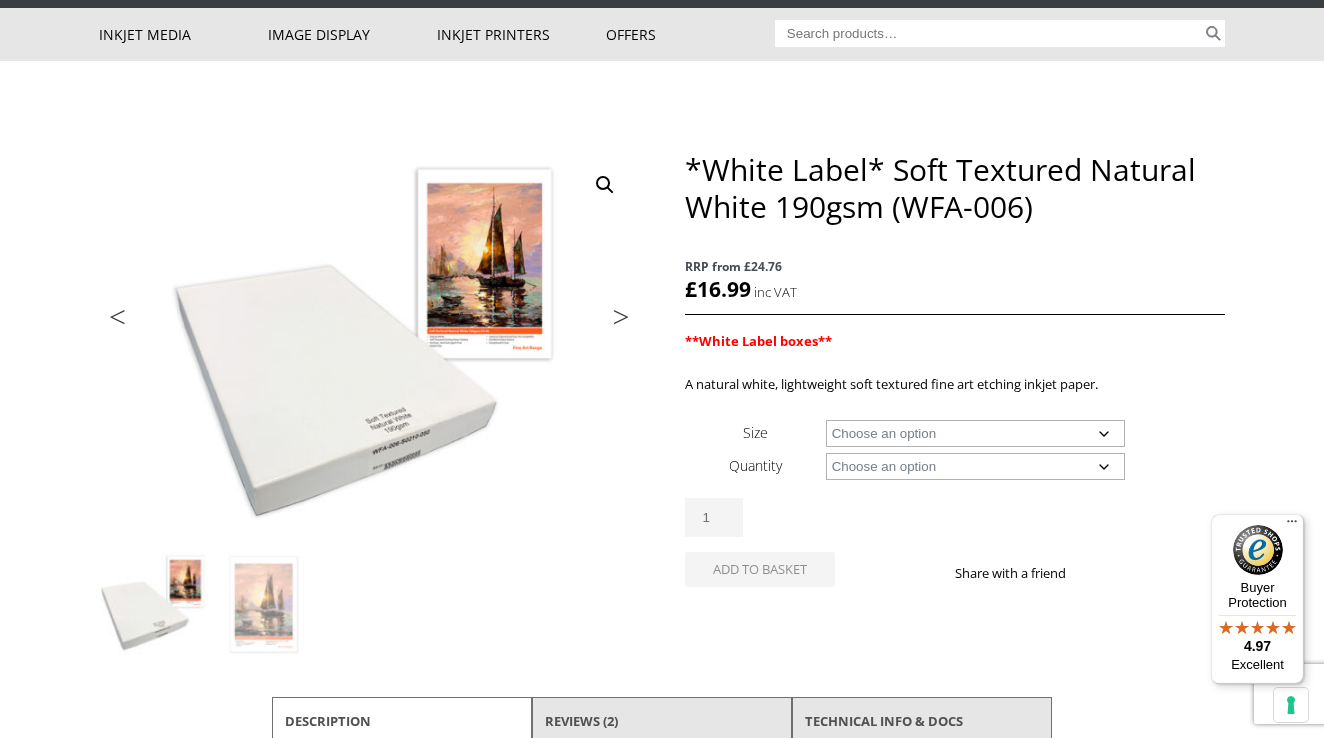 scroll, scrollTop: 128, scrollLeft: 0, axis: vertical 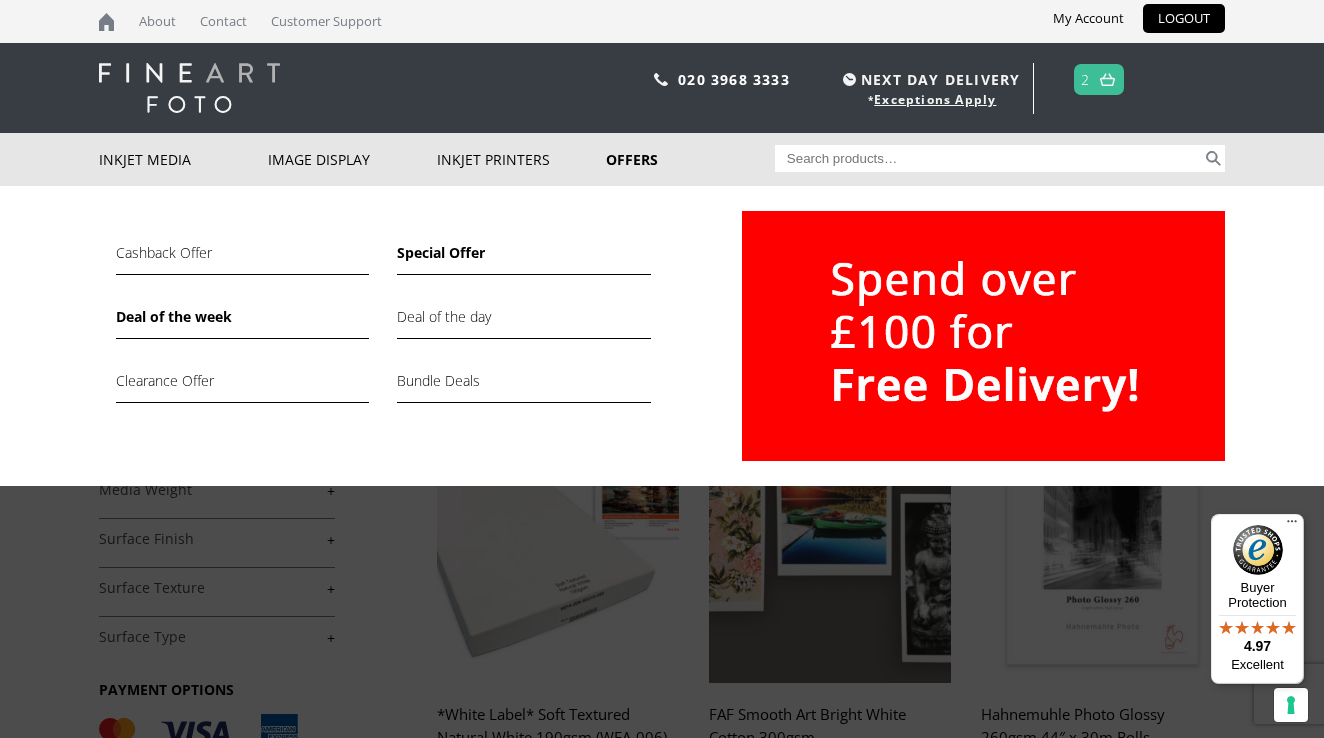 click on "Deal of the week" at bounding box center (242, 322) 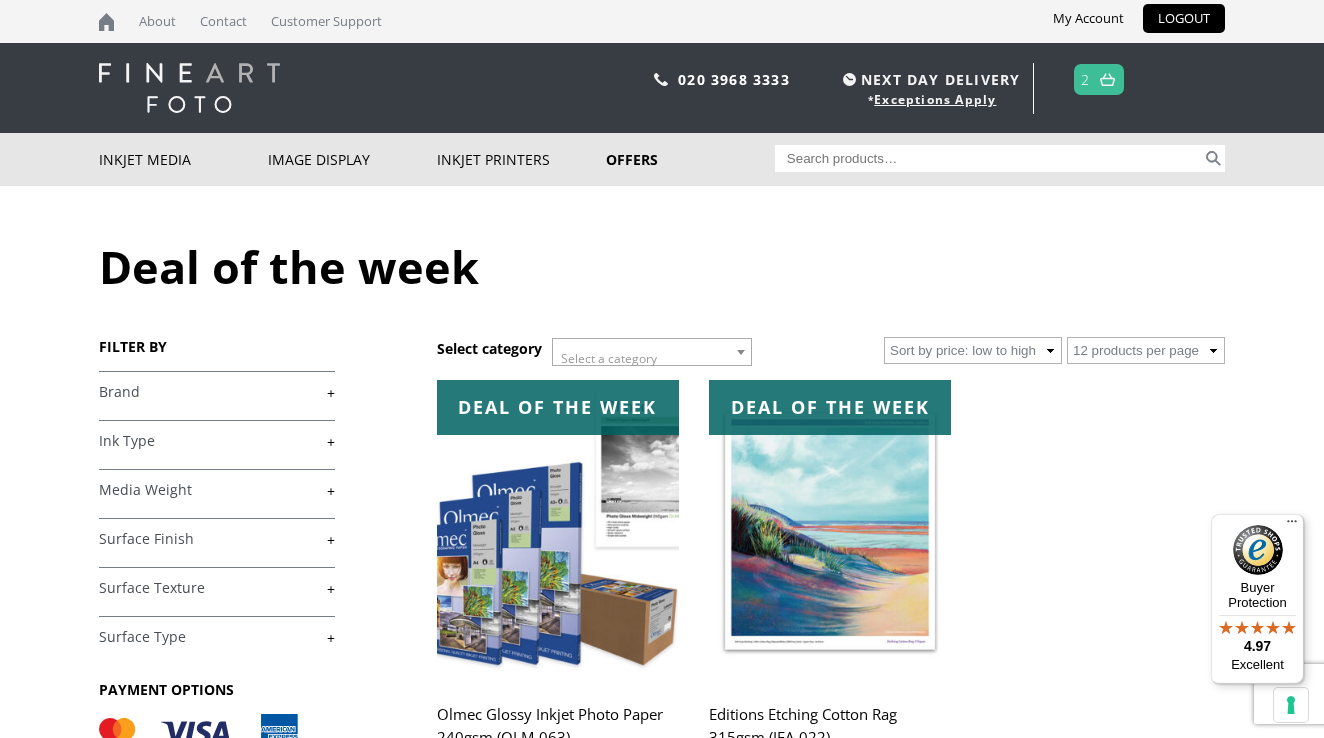 scroll, scrollTop: 0, scrollLeft: 0, axis: both 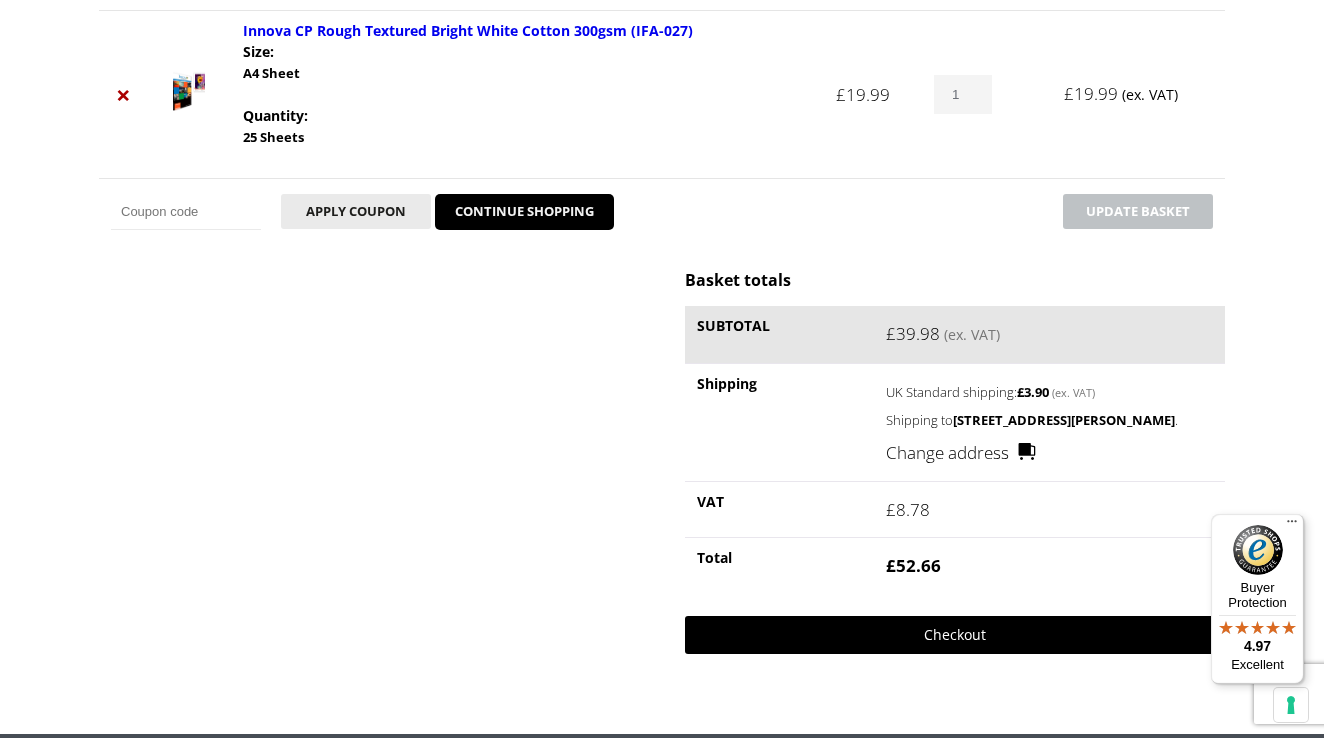click on "Checkout" at bounding box center [955, 635] 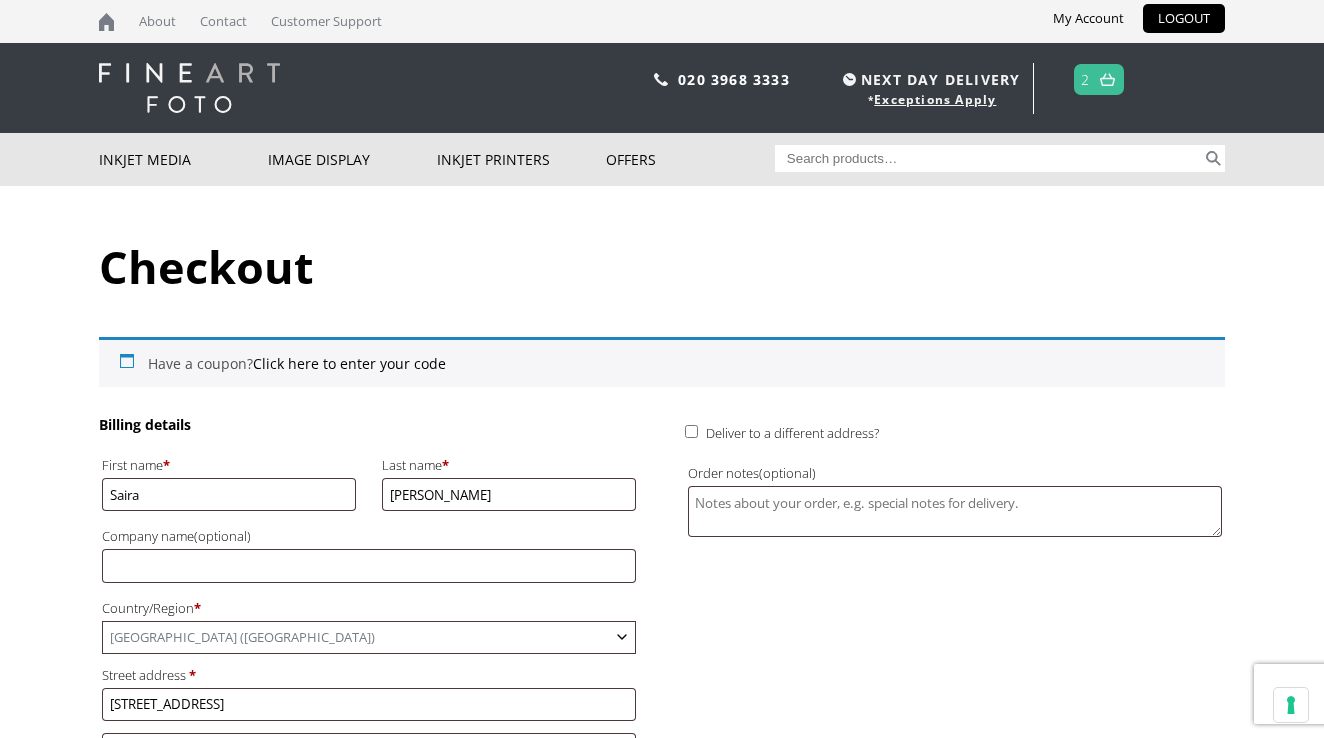 scroll, scrollTop: 0, scrollLeft: 0, axis: both 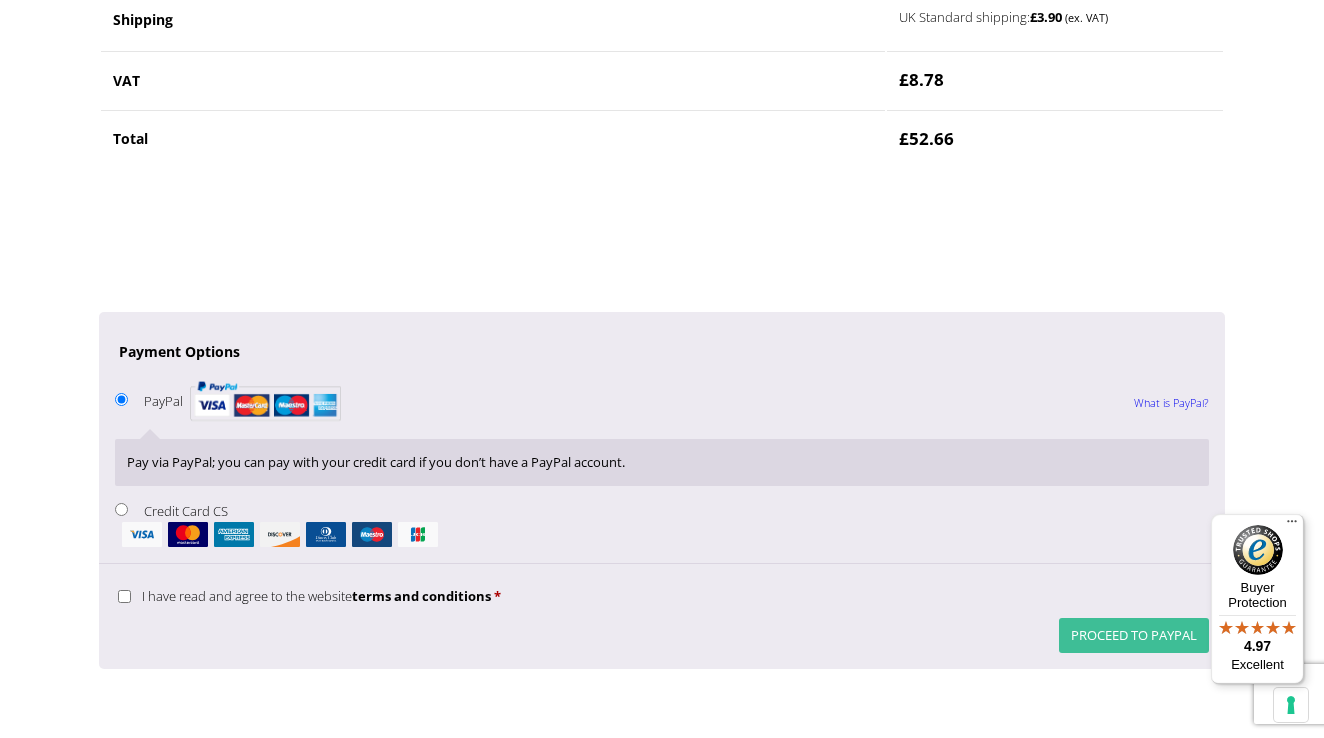 click on "Proceed to PayPal" at bounding box center (1134, 635) 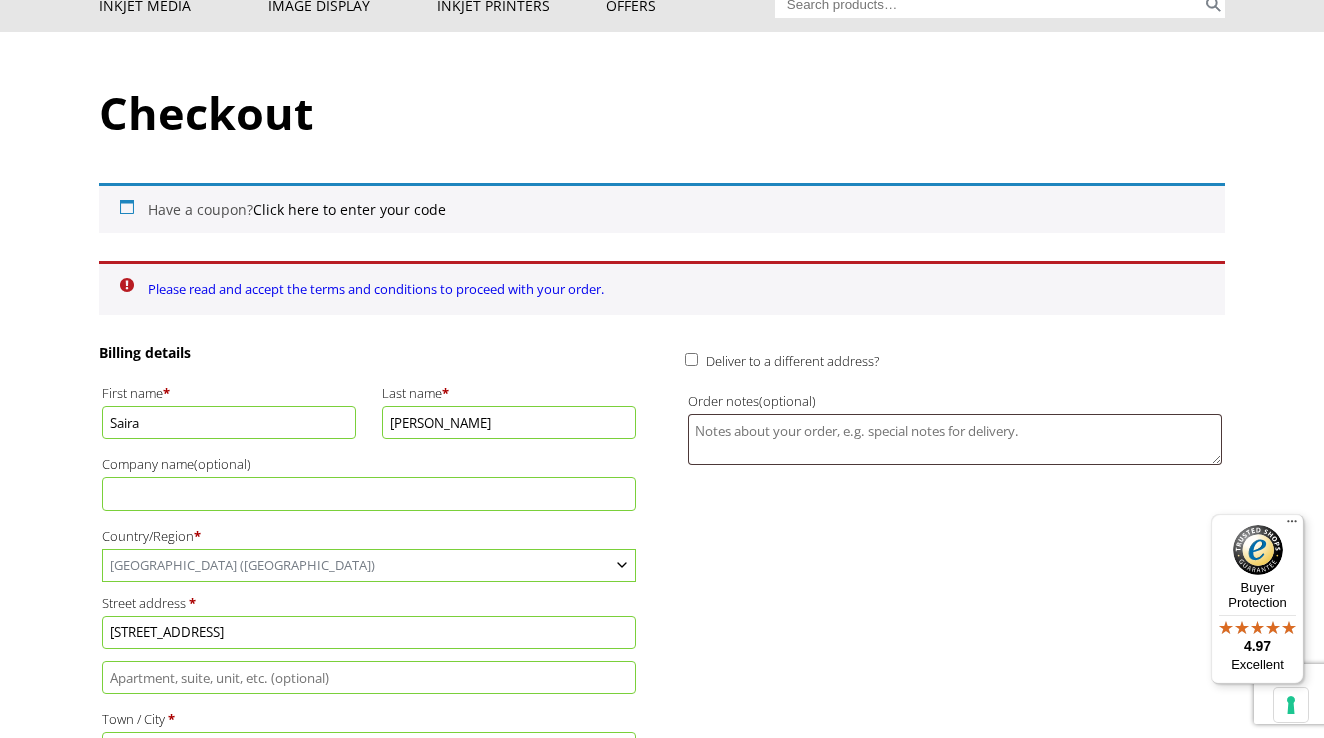 scroll, scrollTop: 171, scrollLeft: 0, axis: vertical 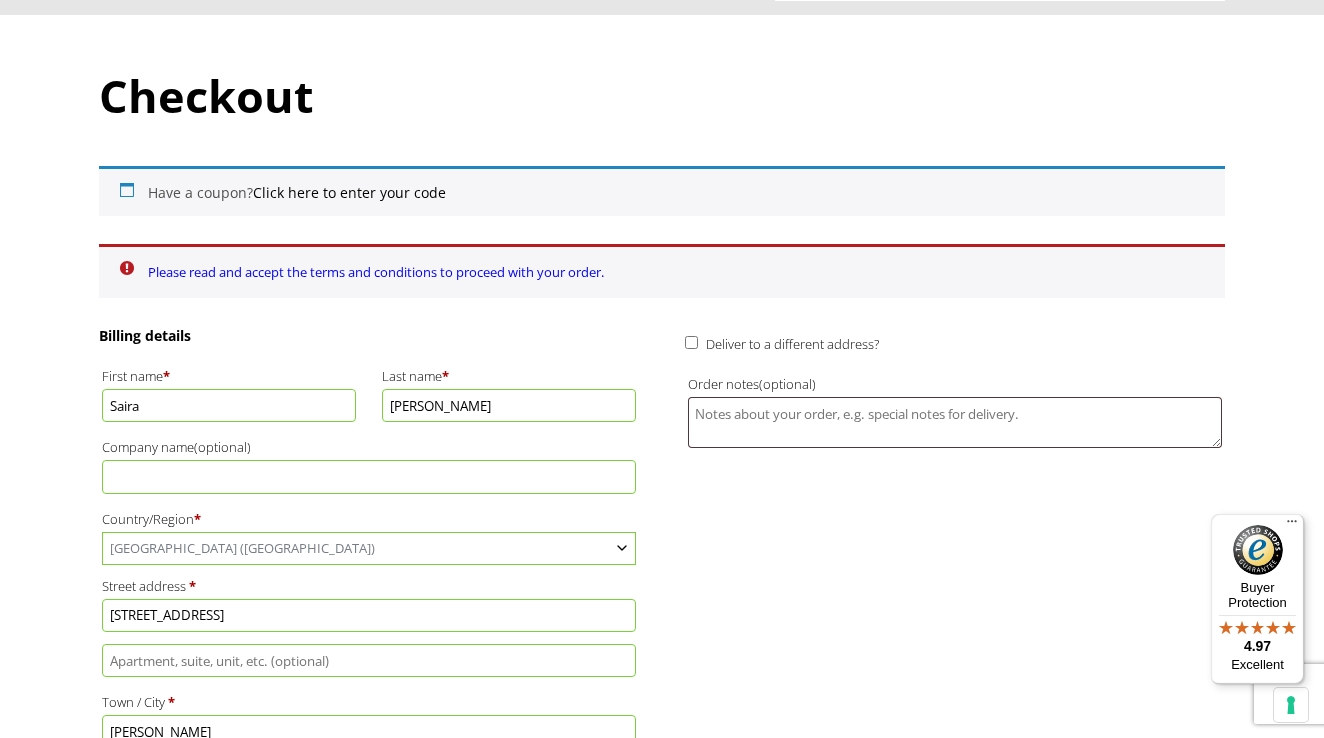 click on "Please read and accept the terms and conditions to proceed with your order." at bounding box center (376, 272) 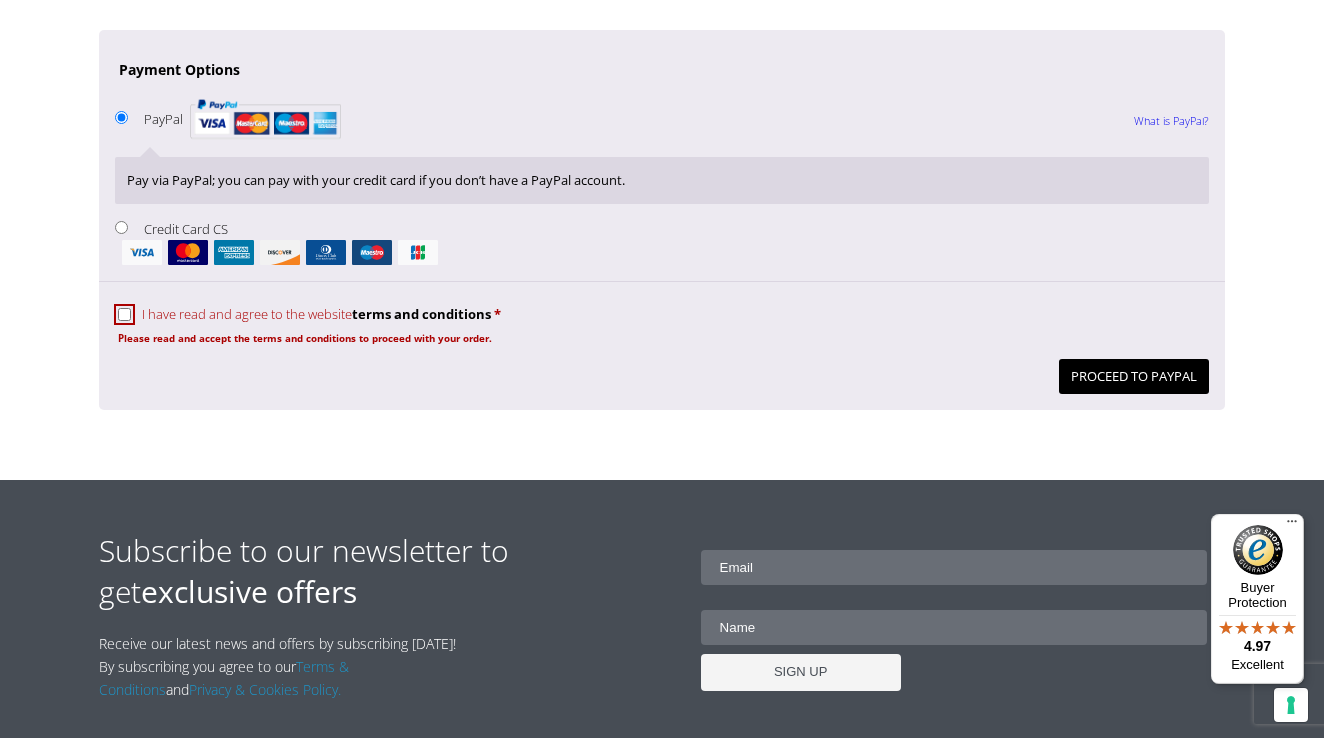 scroll, scrollTop: 1857, scrollLeft: 0, axis: vertical 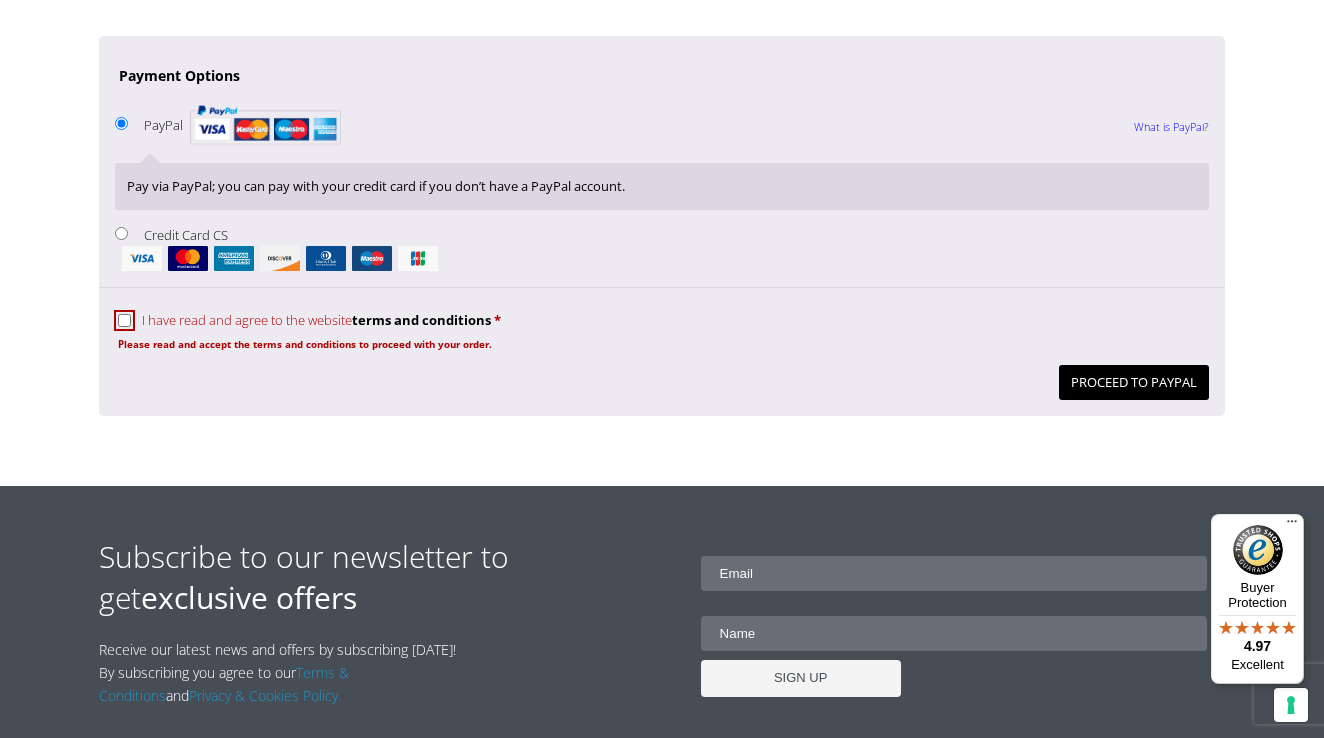 click on "I have read and agree to the website  terms and conditions   *" at bounding box center (309, 320) 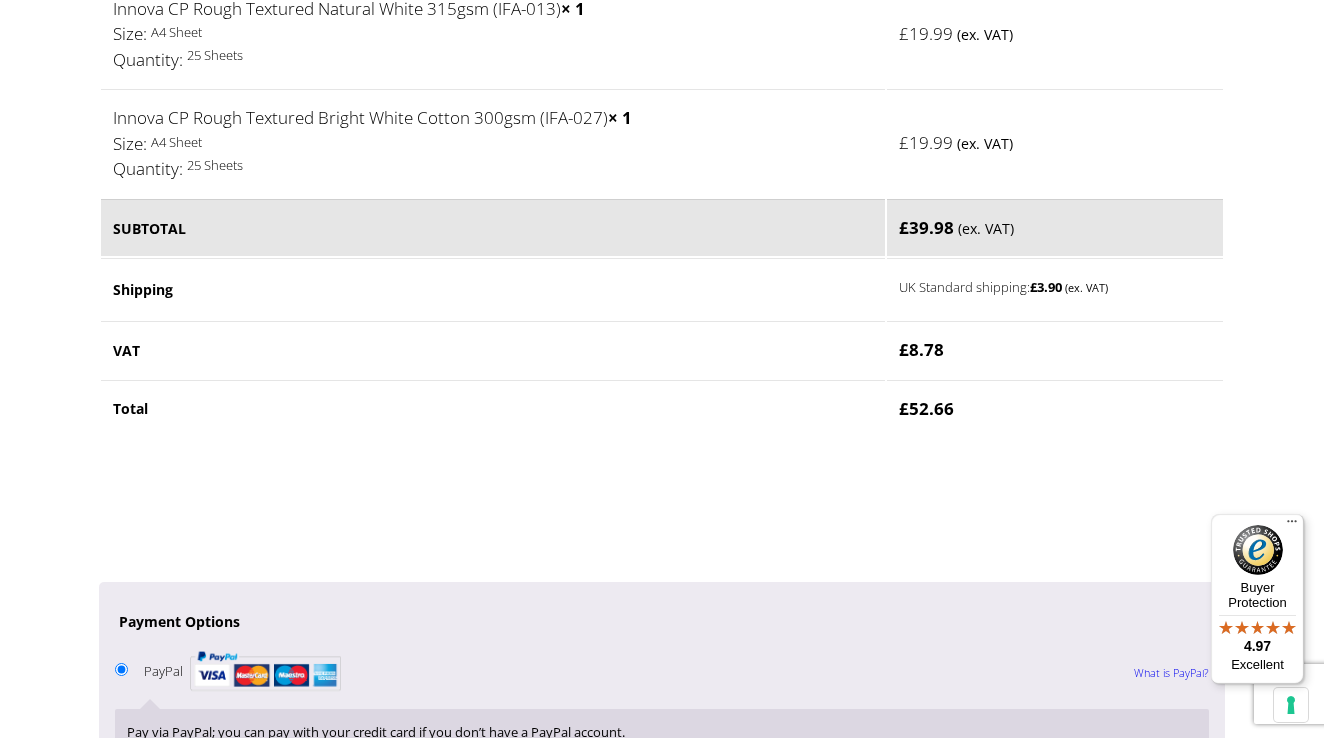 scroll, scrollTop: 1249, scrollLeft: 0, axis: vertical 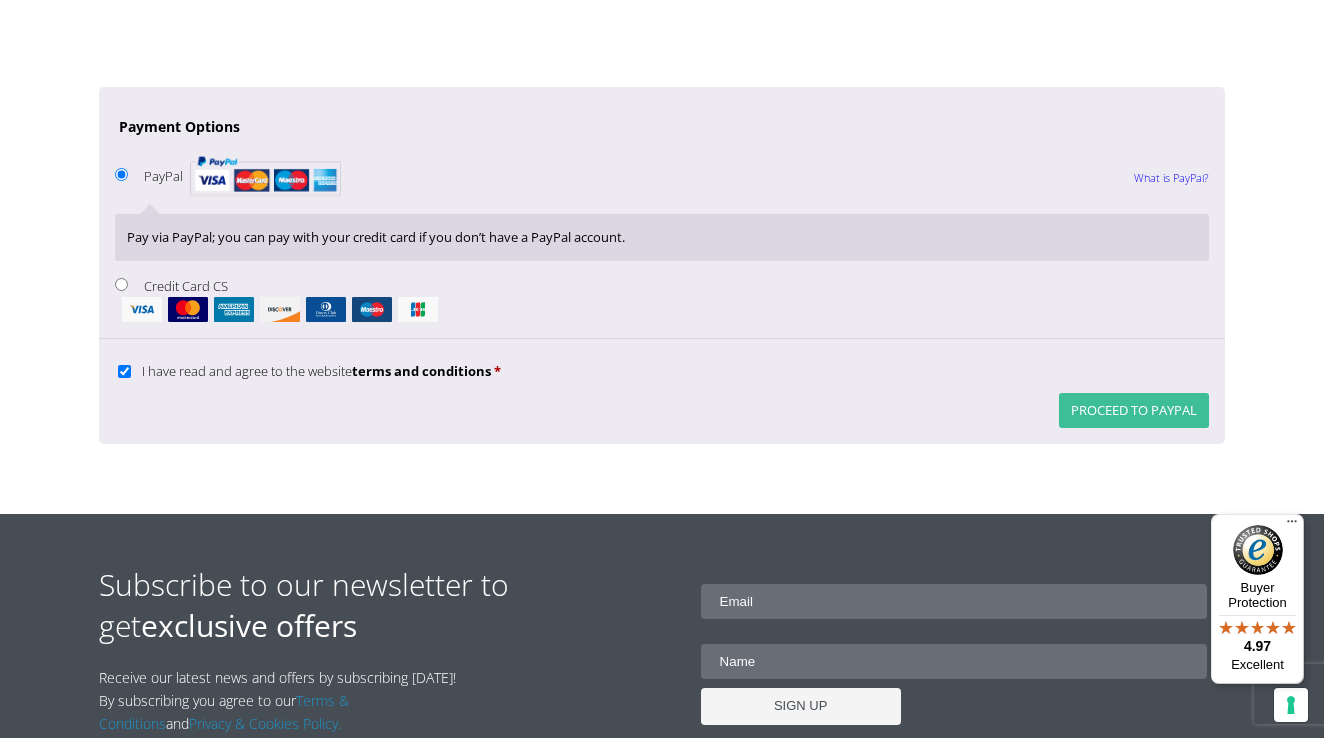click on "Proceed to PayPal" at bounding box center [1134, 410] 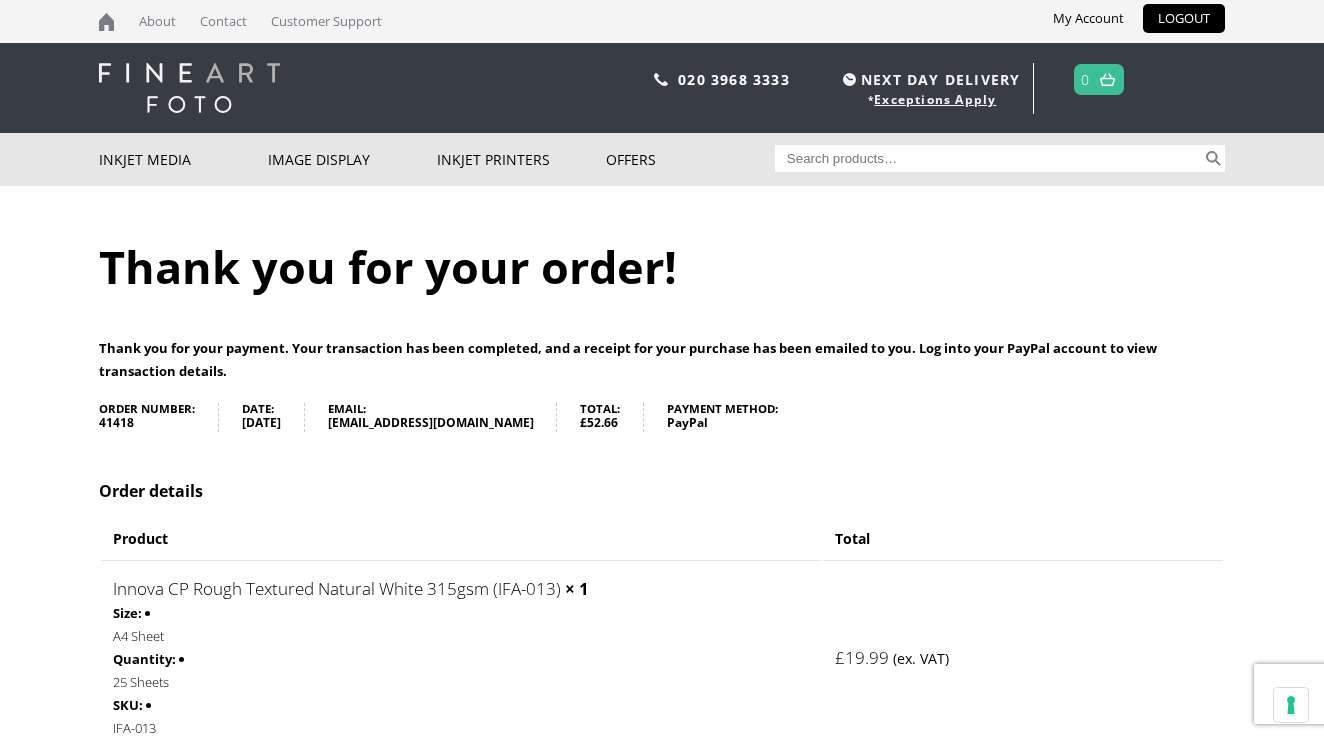 scroll, scrollTop: 0, scrollLeft: 0, axis: both 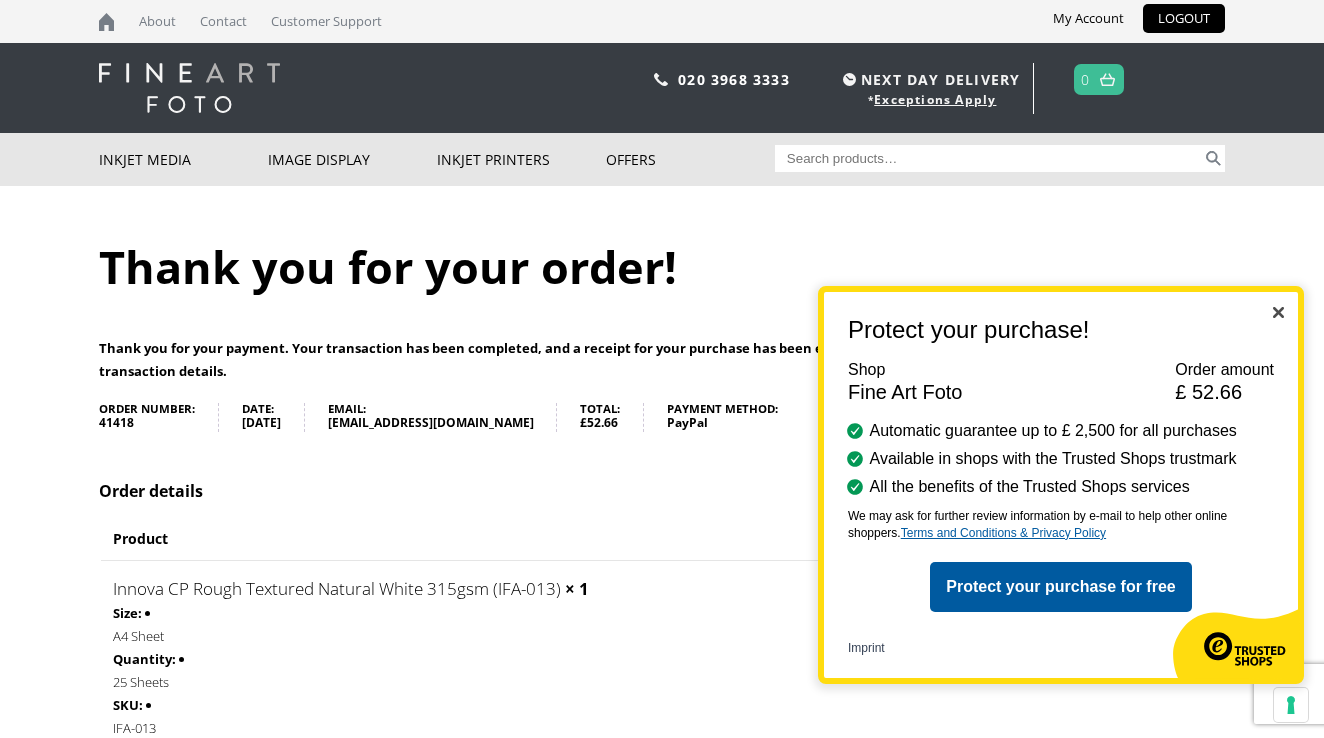 click on "Protect your purchase! Shop Fine Art Foto Order amount £ 52.66 Automatic guarantee up to £ 2,500 for all purchases Available in shops with the Trusted Shops trustmark All the benefits of the Trusted Shops services We may ask for further review information by e-mail to help other online shoppers.  Terms and Conditions & Privacy Policy Protect your purchase for free Imprint" at bounding box center (1061, 485) 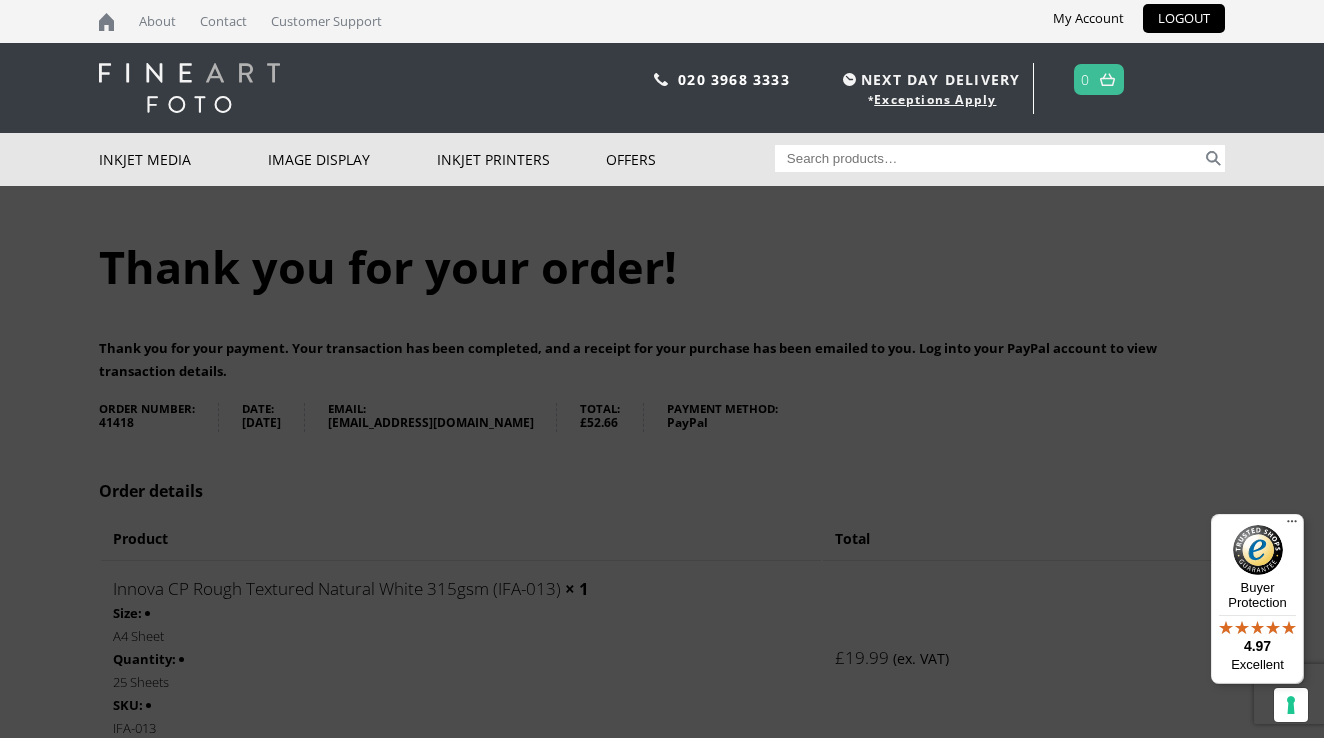 scroll, scrollTop: 0, scrollLeft: 0, axis: both 